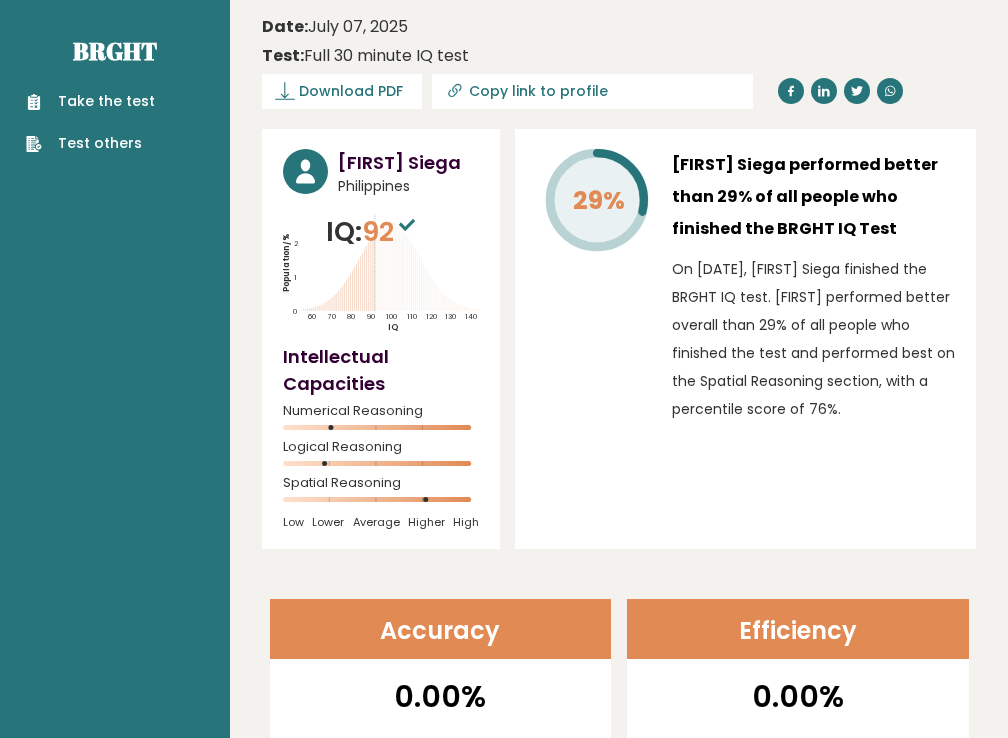scroll, scrollTop: 0, scrollLeft: 0, axis: both 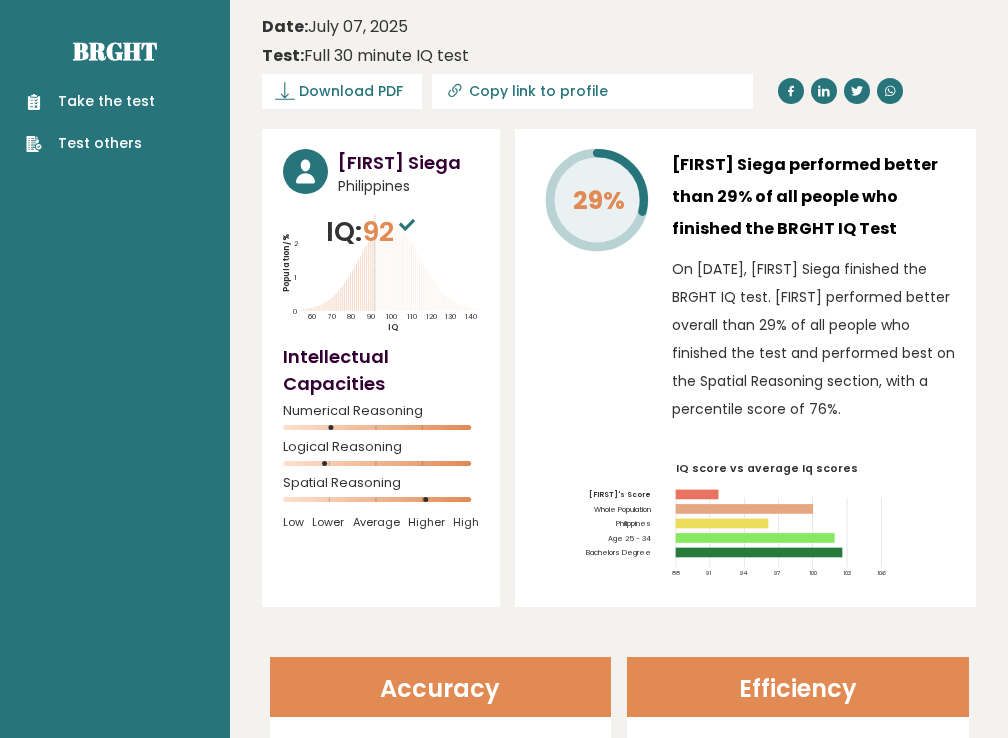 click on "Take the test" at bounding box center (90, 101) 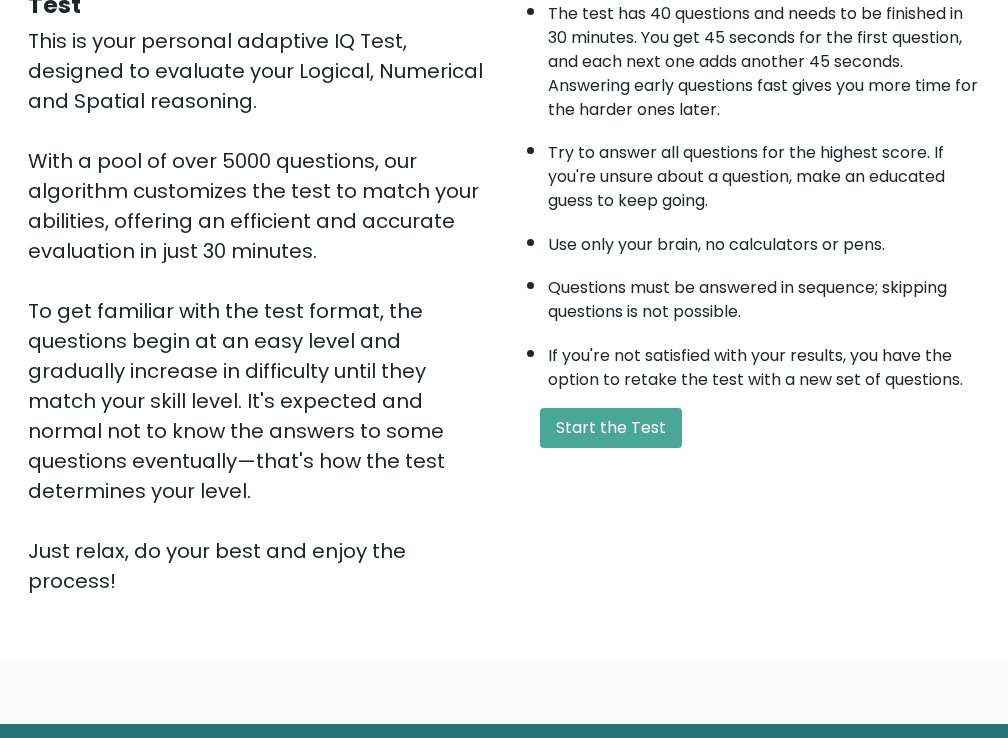 scroll, scrollTop: 297, scrollLeft: 0, axis: vertical 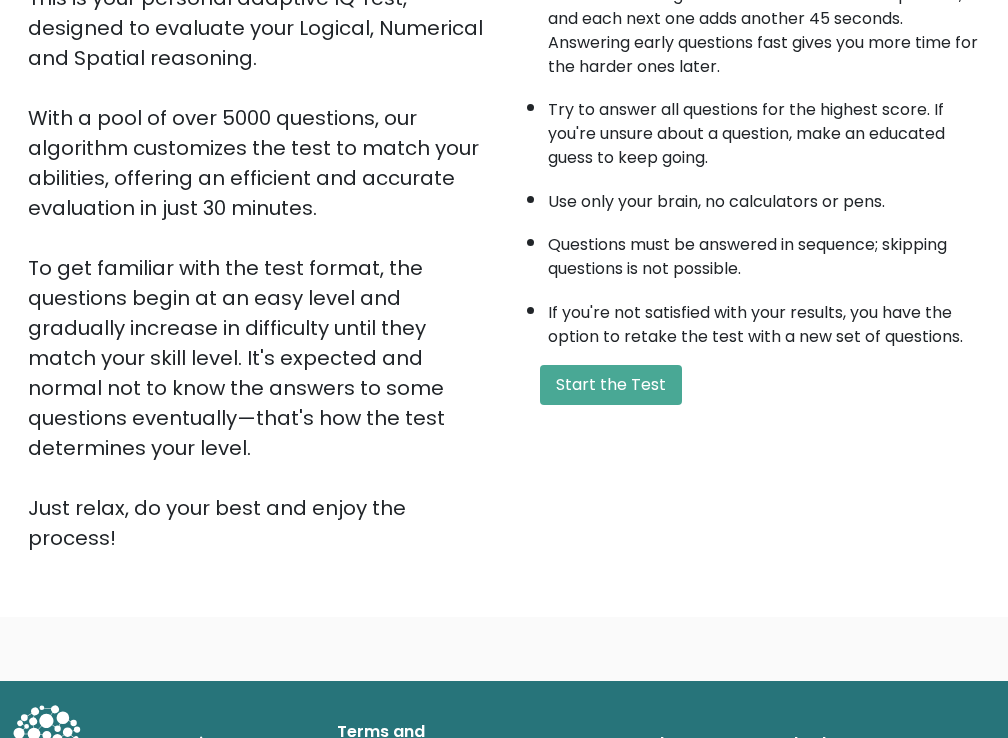 click on "A few things before you start:
The test has 40 questions and needs to be finished in 30 minutes. You get 45 seconds for the first question, and each next one adds another 45 seconds. Answering early questions fast gives you more time for the harder ones later.
Try to answer all questions for the highest score. If you're unsure about a question, make an educated guess to keep going.
Use only your brain, no calculators or pens.
Questions must be answered in sequence; skipping questions is not possible.
If you're not satisfied with your results, you have the option to retake the test with a new set of questions.
Start the Test" at bounding box center (748, 231) 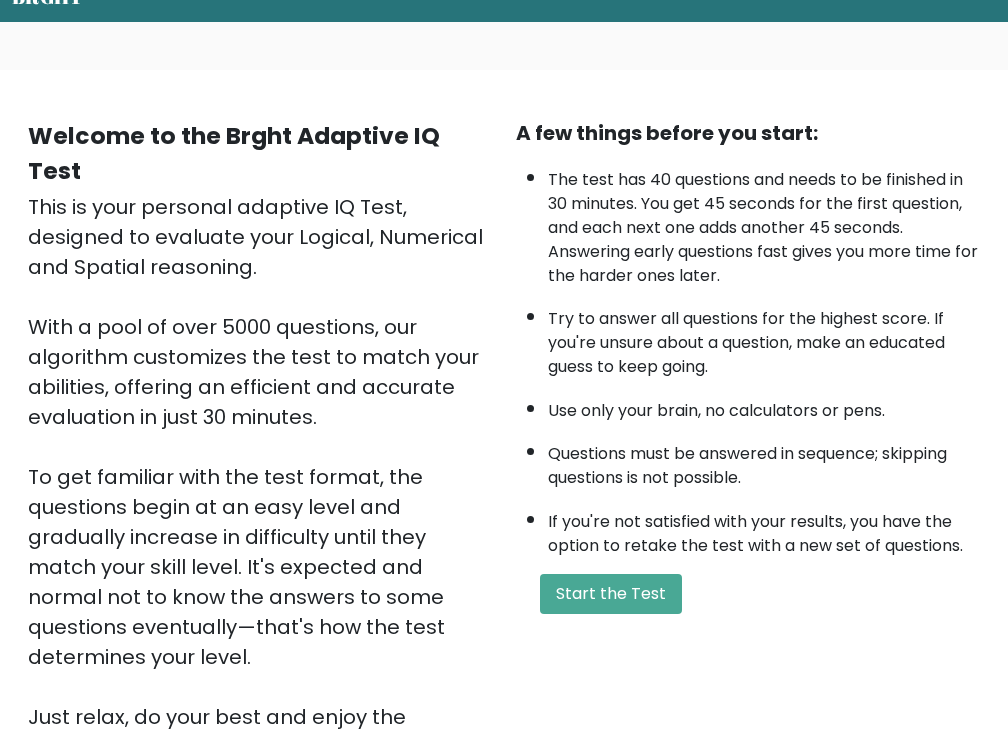 scroll, scrollTop: 100, scrollLeft: 0, axis: vertical 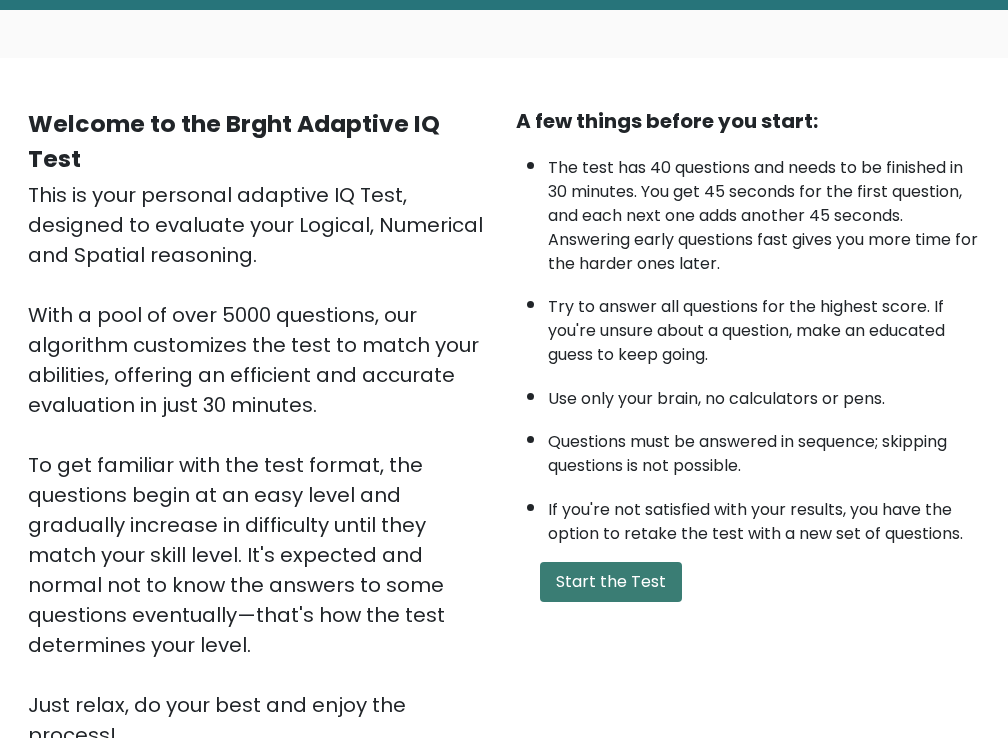click on "Start the Test" at bounding box center [611, 582] 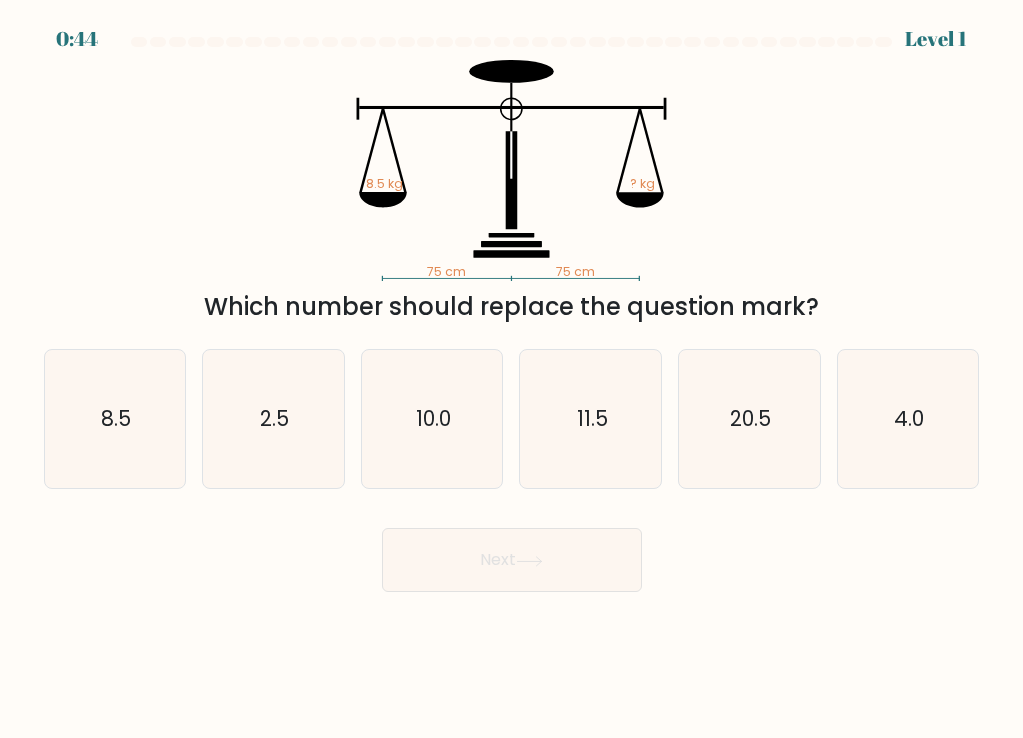 scroll, scrollTop: 0, scrollLeft: 0, axis: both 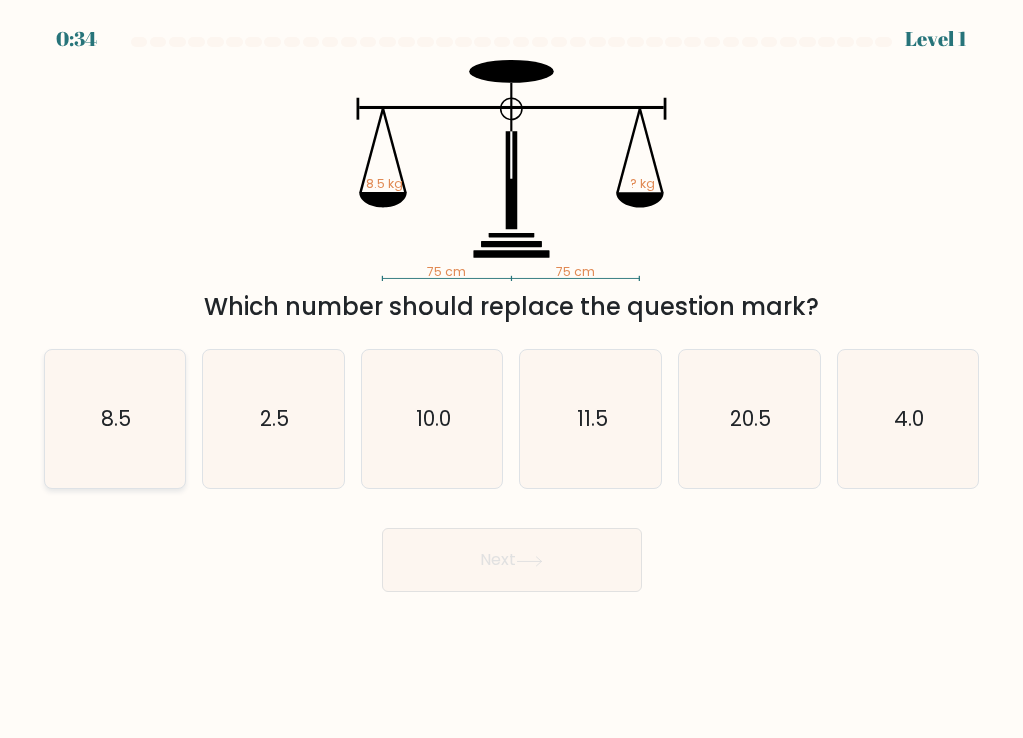 click on "8.5" at bounding box center [115, 419] 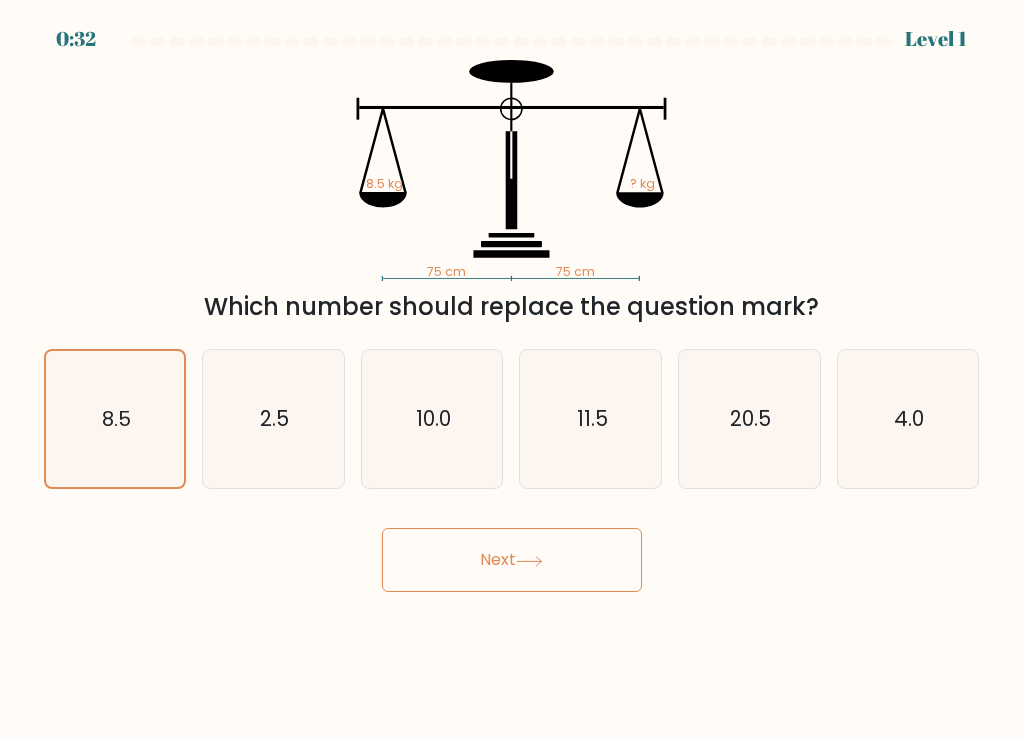 click on "Next" at bounding box center [512, 560] 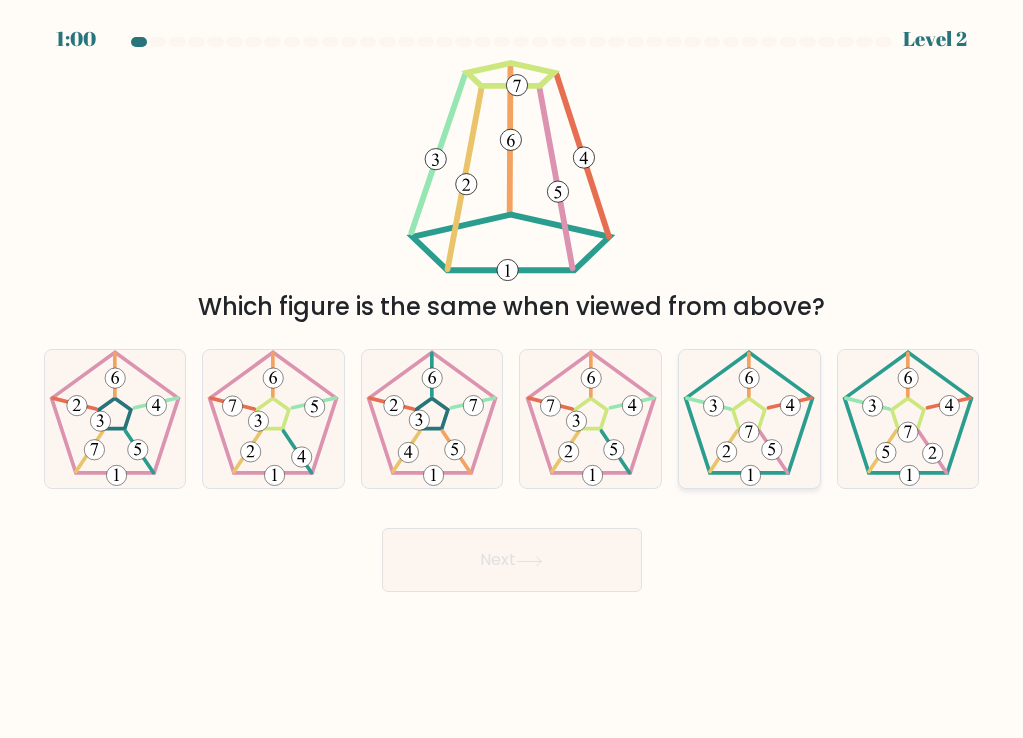 click at bounding box center [749, 419] 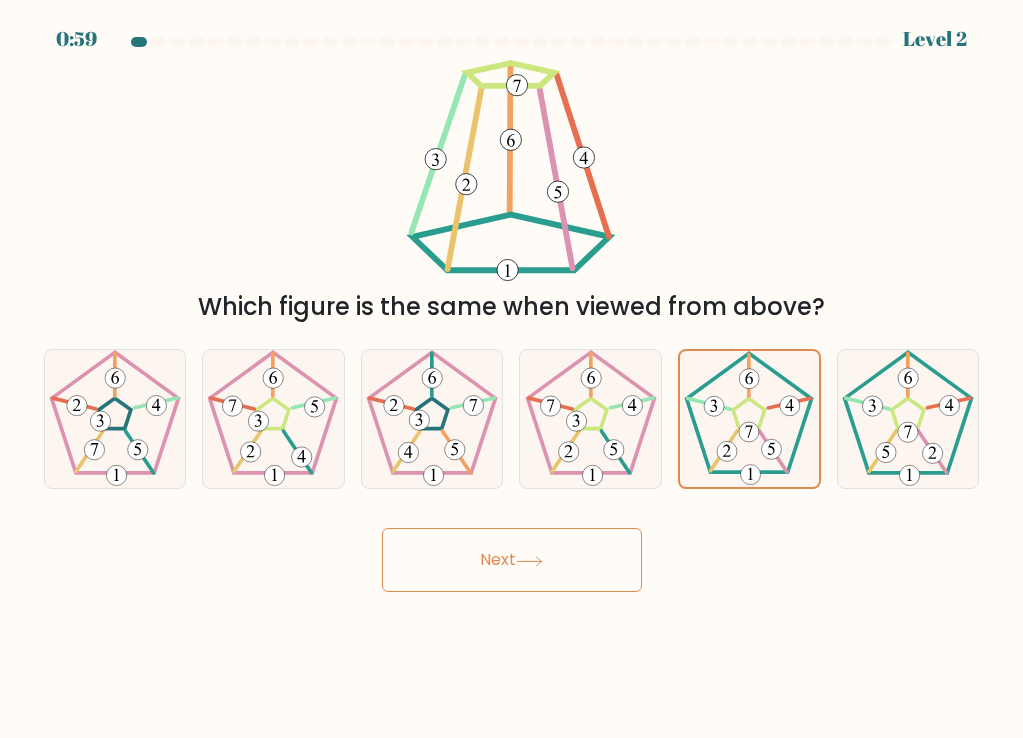 click on "Next" at bounding box center [512, 560] 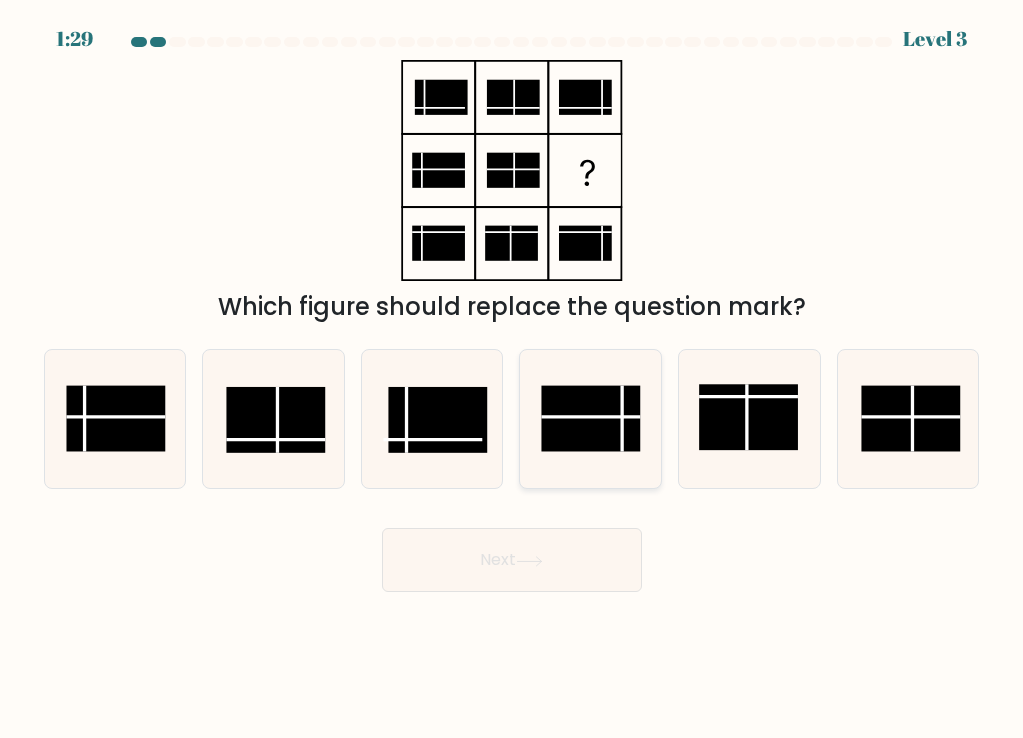 click at bounding box center (590, 417) 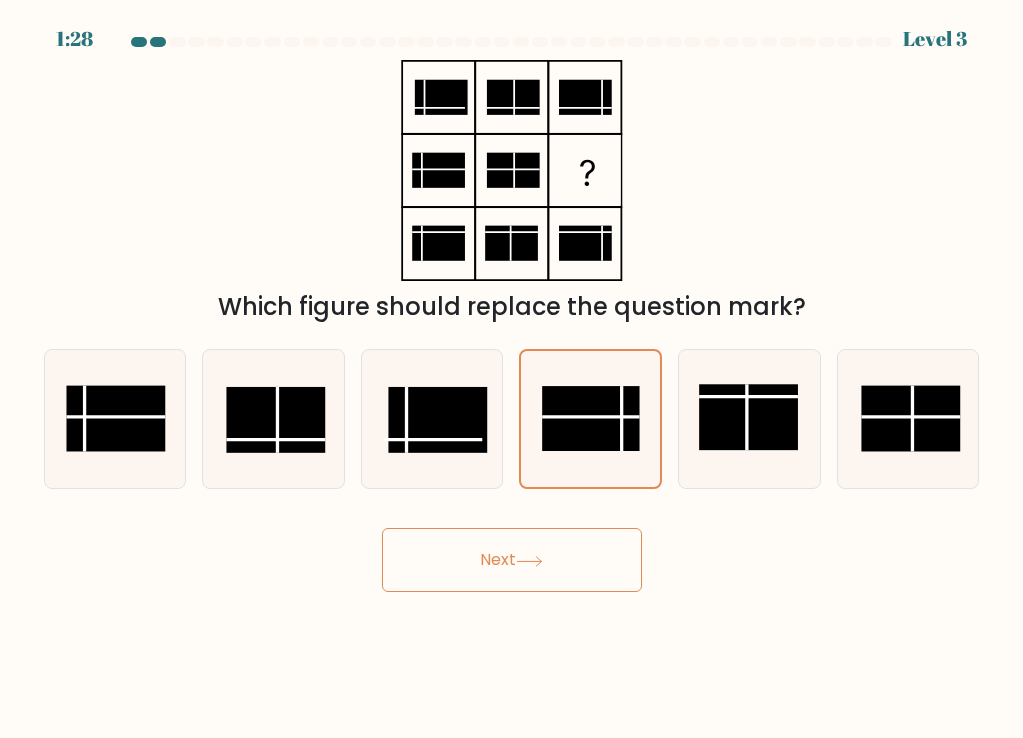 click on "Next" at bounding box center (512, 560) 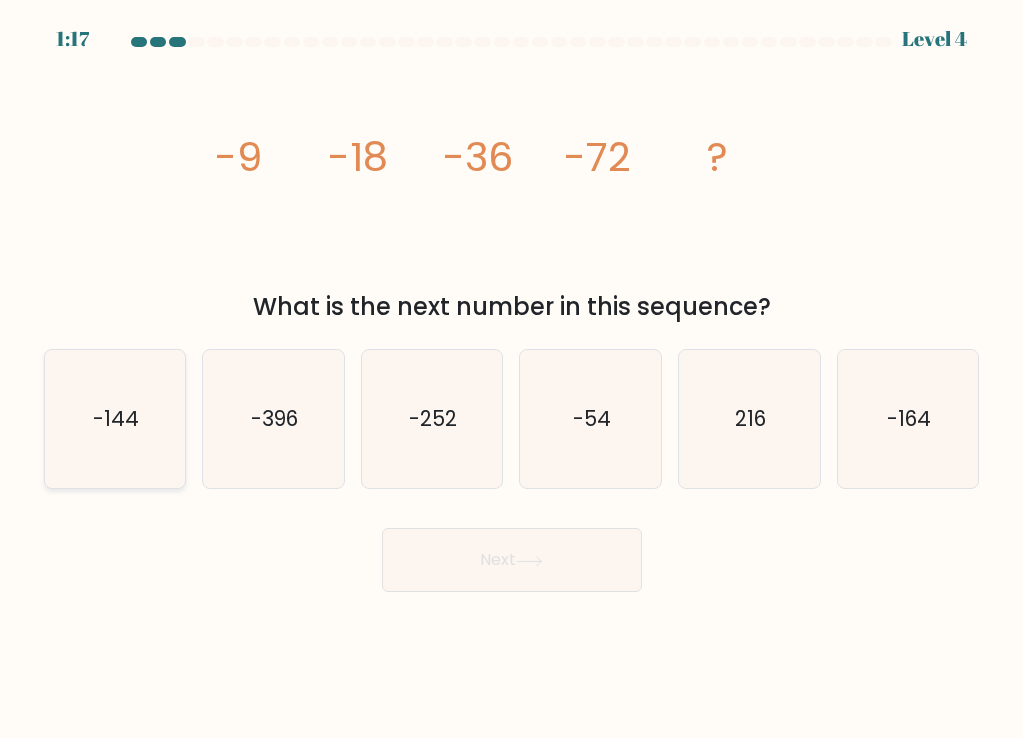 click on "-144" at bounding box center (115, 419) 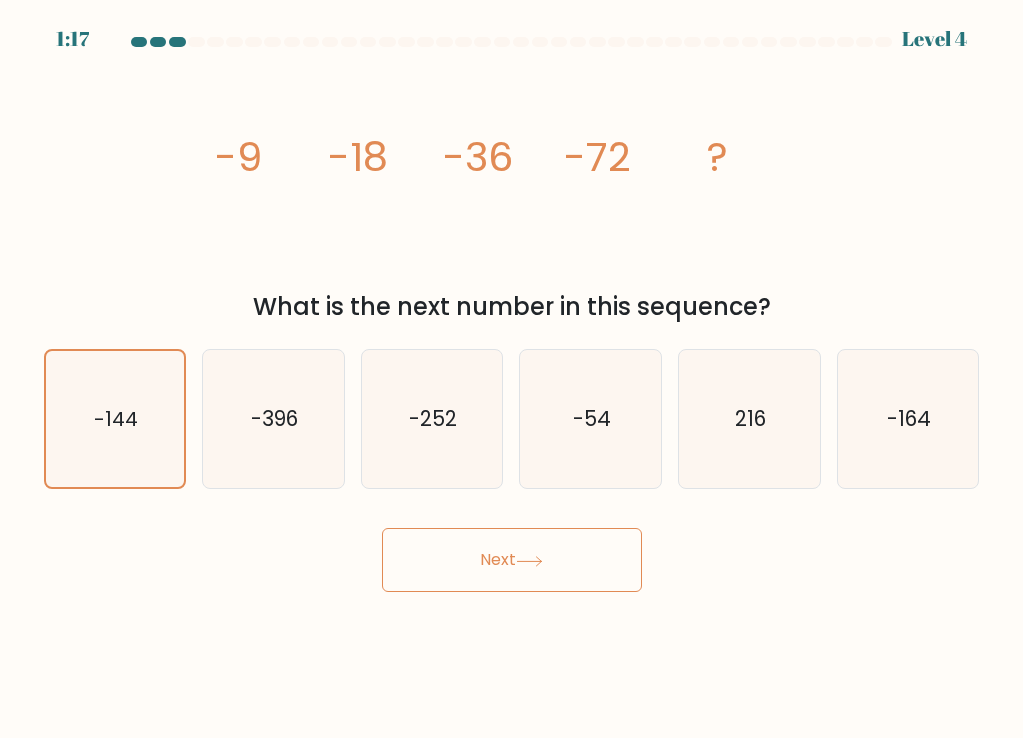 click on "Next" at bounding box center (512, 560) 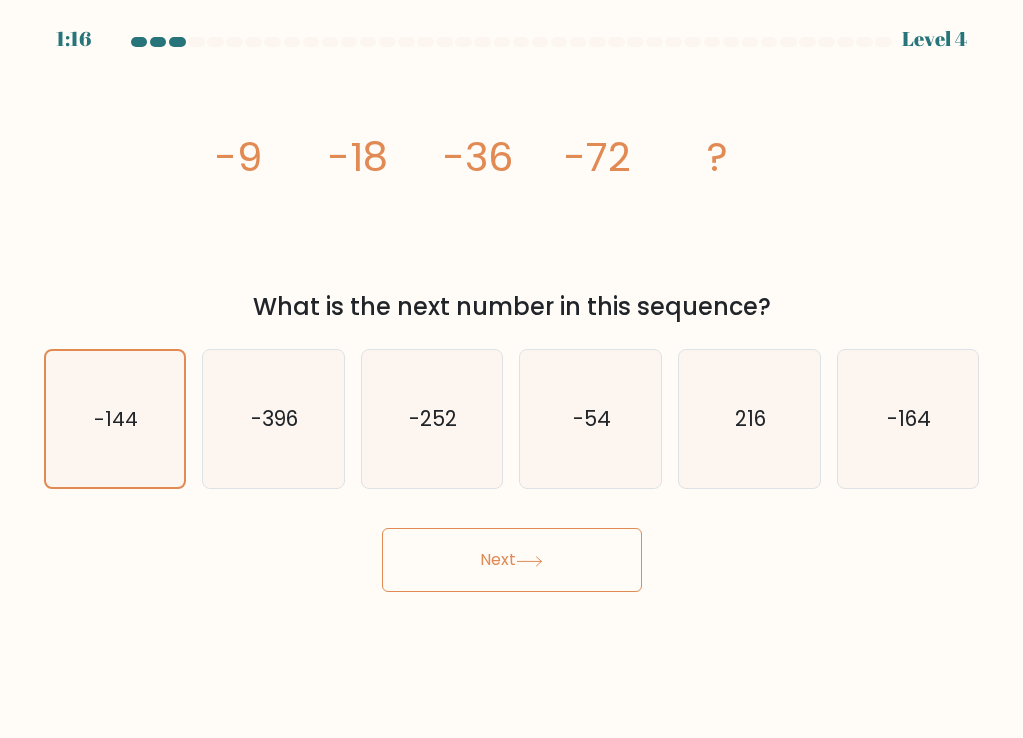click on "Next" at bounding box center (512, 560) 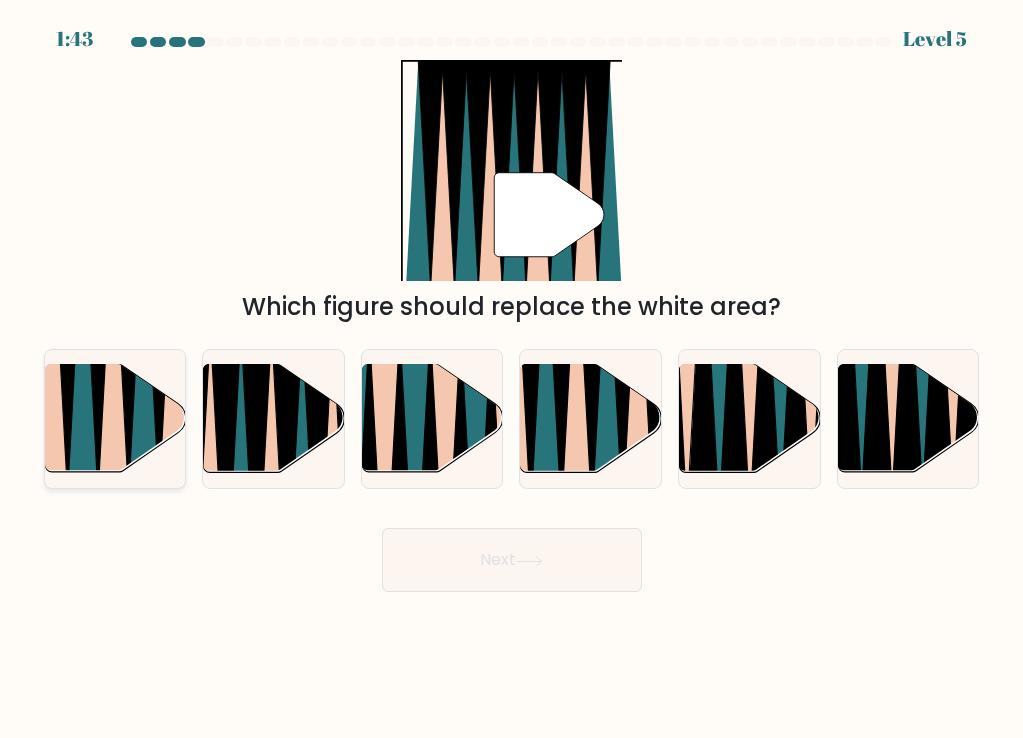click at bounding box center (144, 366) 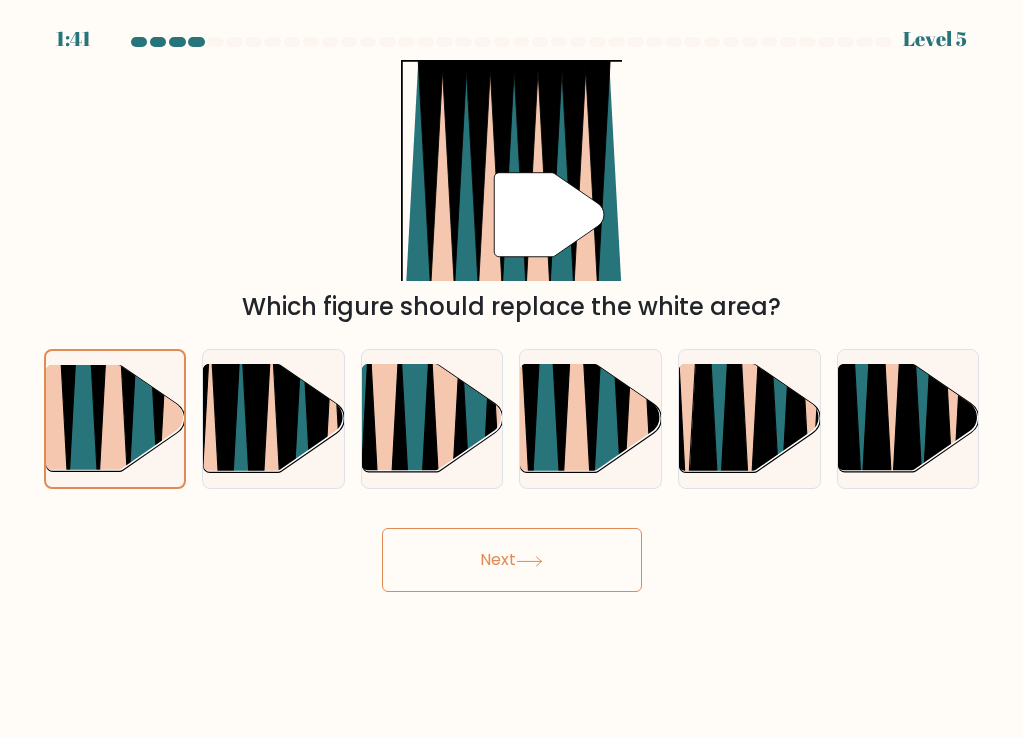click on "Next" at bounding box center [512, 560] 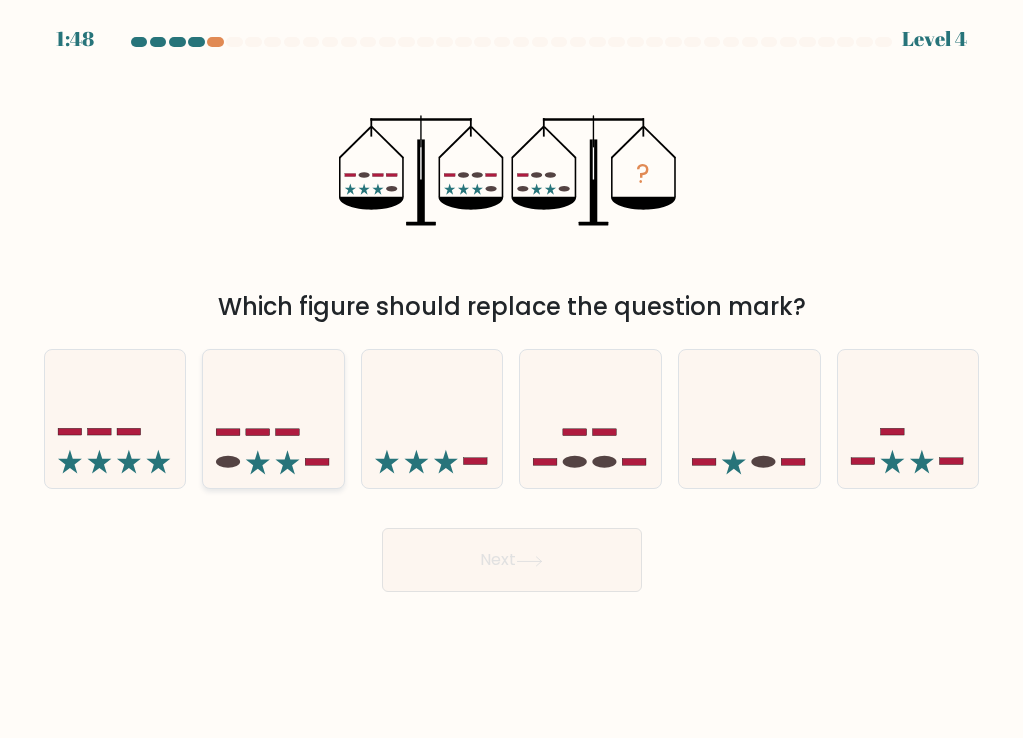 click at bounding box center [273, 419] 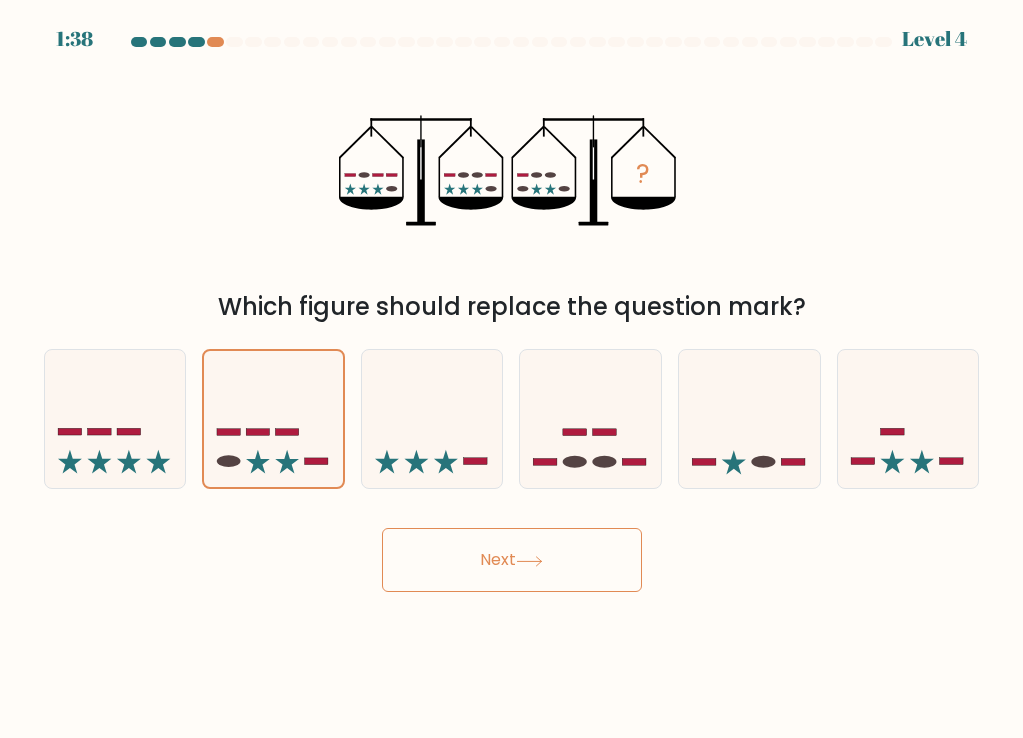 click on "Next" at bounding box center [512, 560] 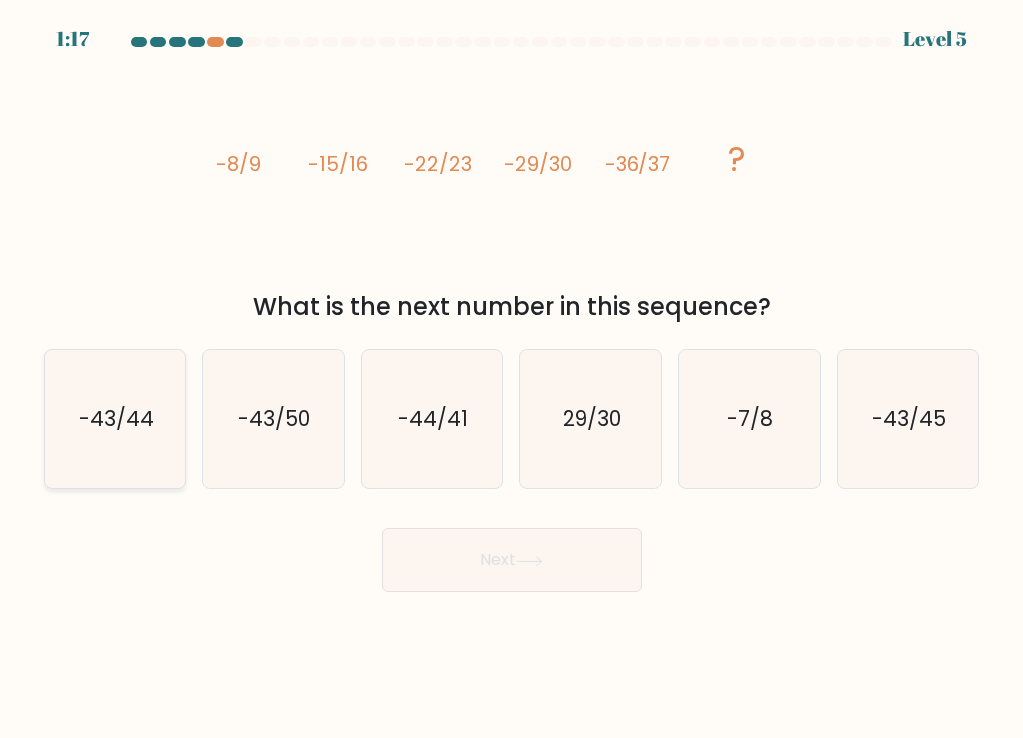 click on "-43/44" at bounding box center (115, 419) 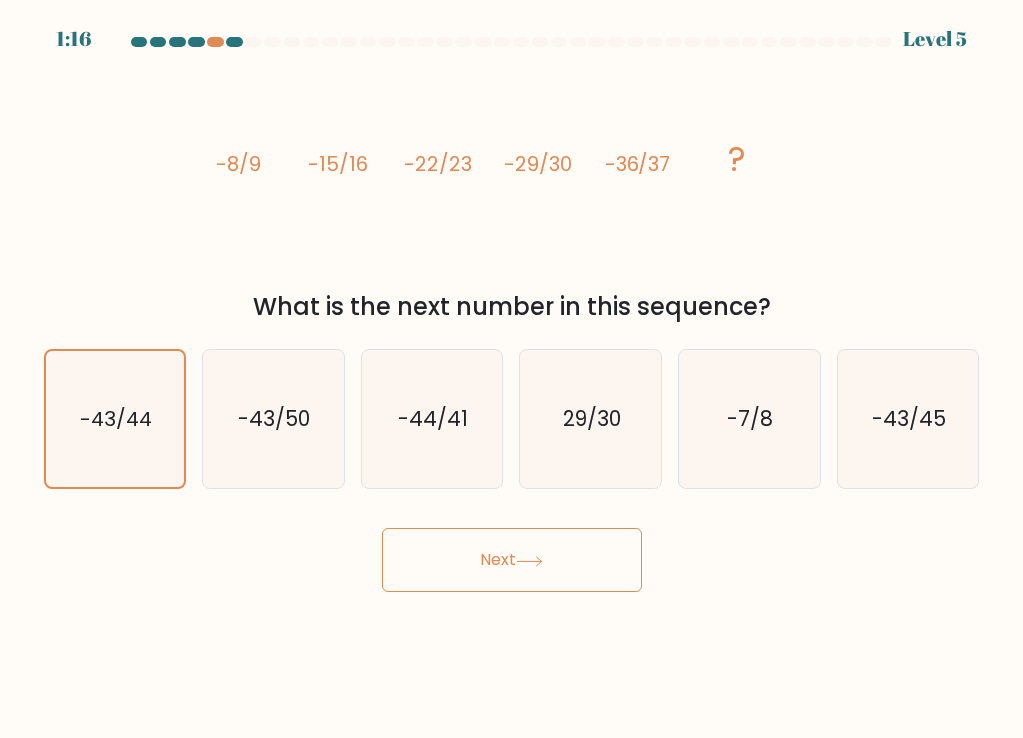 click on "Next" at bounding box center [512, 560] 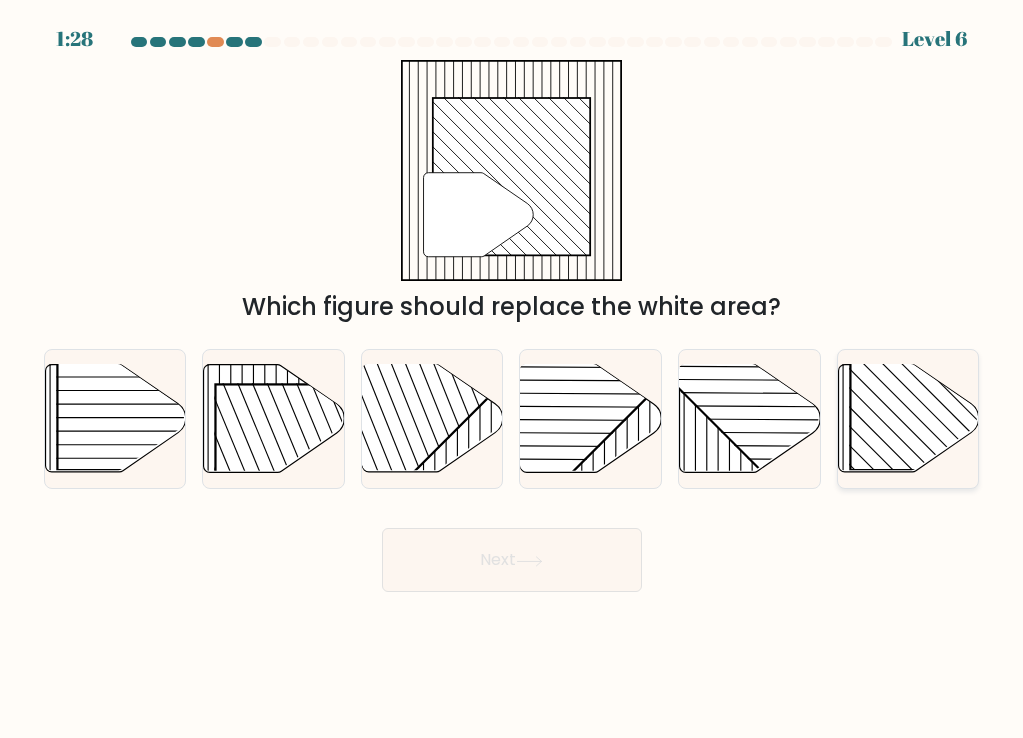 click at bounding box center [951, 370] 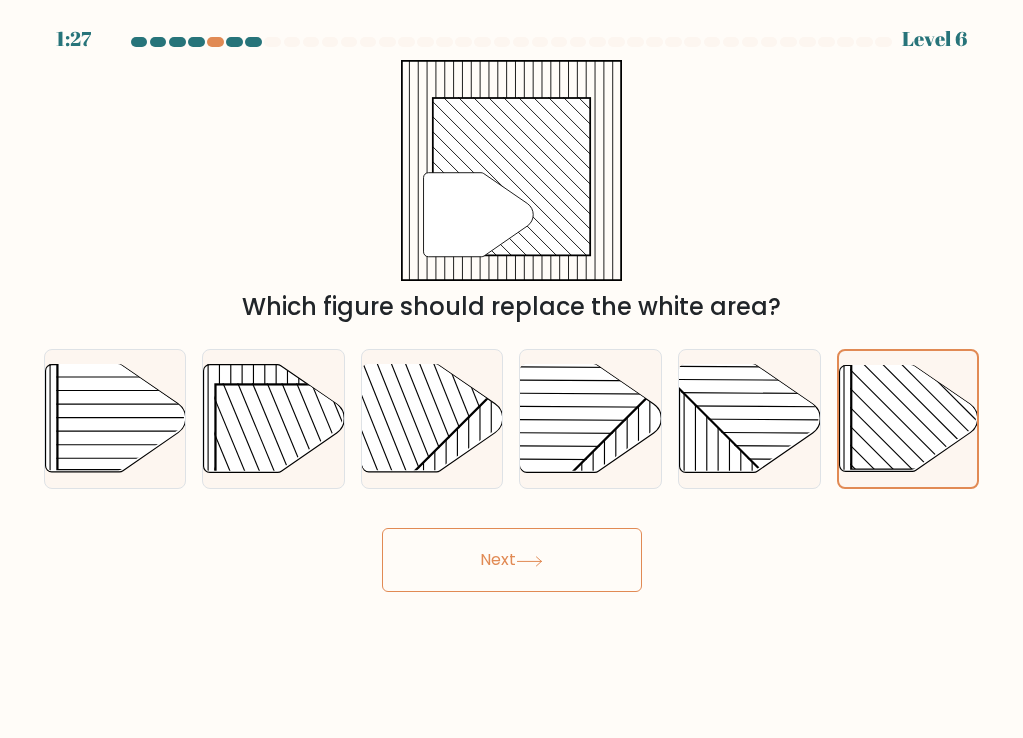 click on "Next" at bounding box center (512, 560) 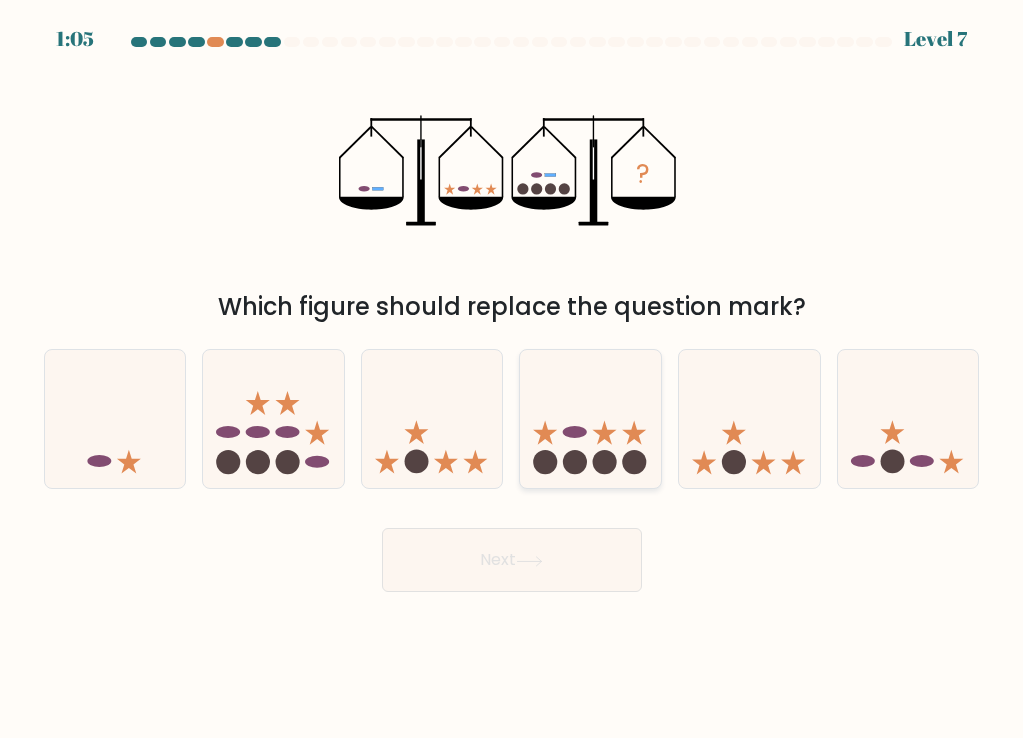 drag, startPoint x: 561, startPoint y: 394, endPoint x: 587, endPoint y: 412, distance: 31.622776 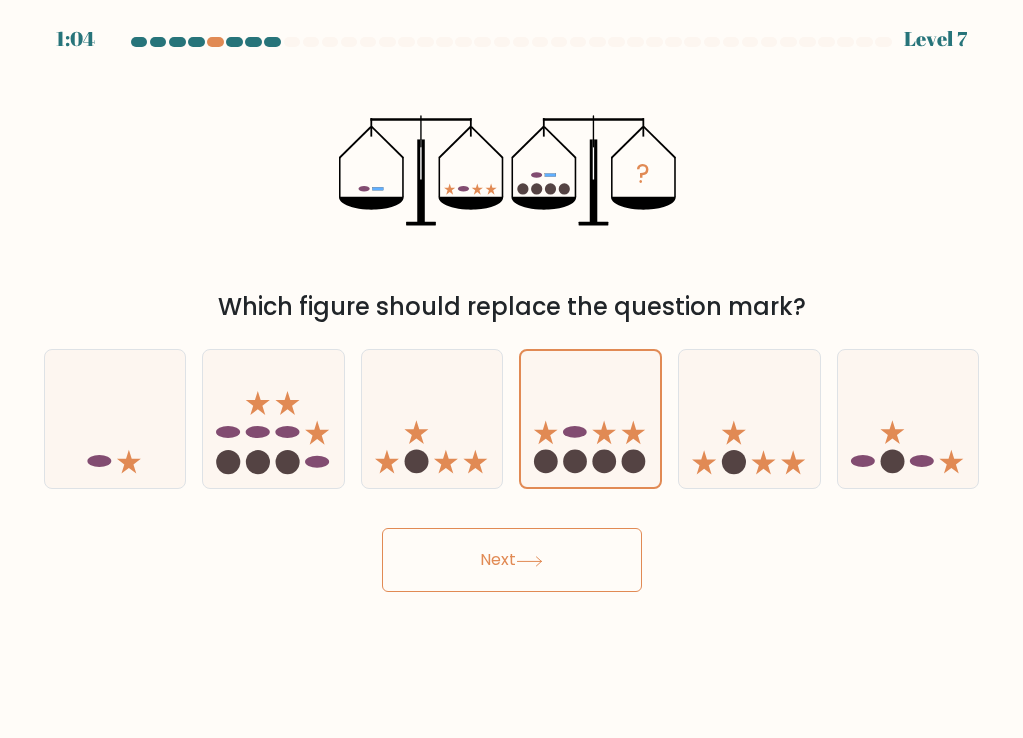 click on "Next" at bounding box center (512, 560) 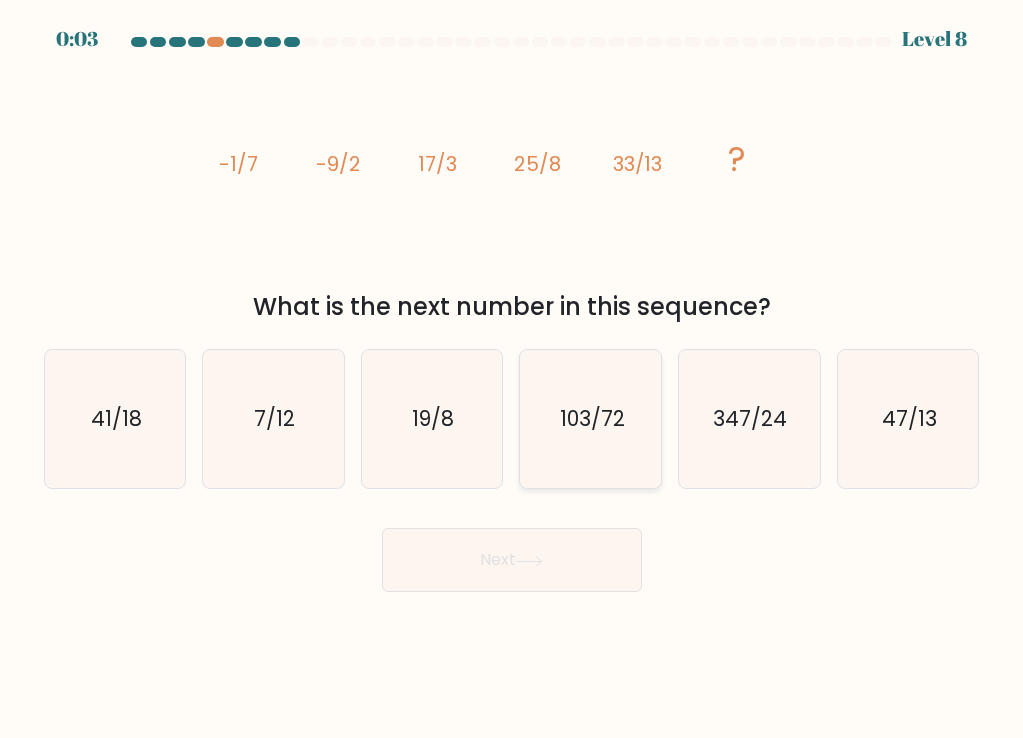click on "103/72" at bounding box center (591, 419) 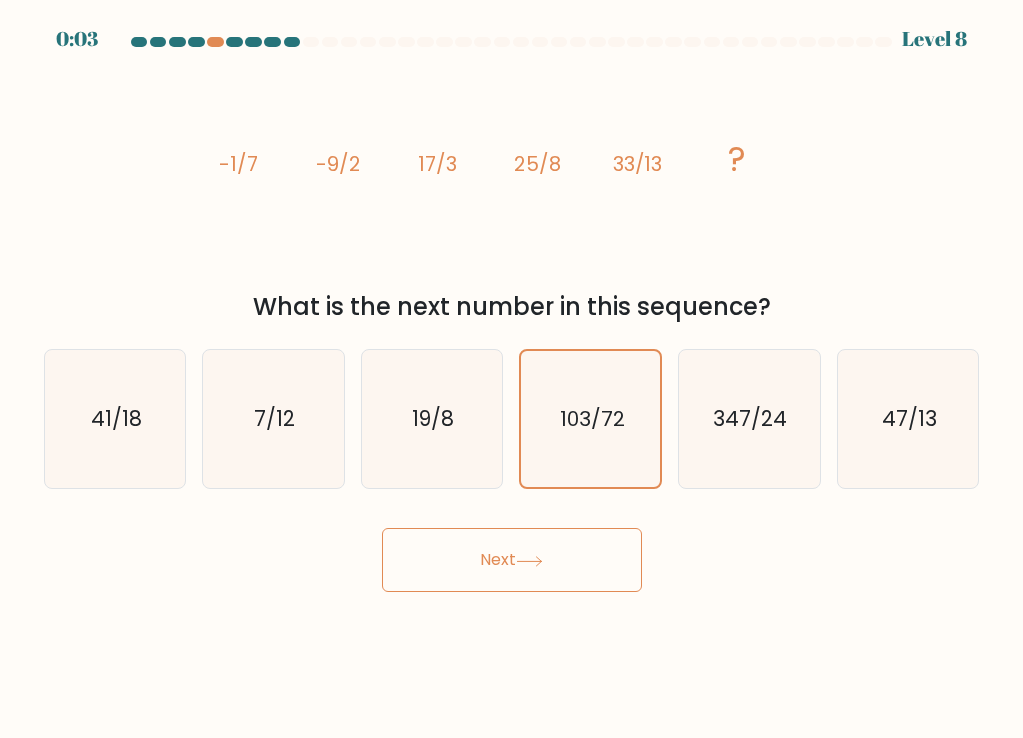 drag, startPoint x: 519, startPoint y: 631, endPoint x: 536, endPoint y: 581, distance: 52.810986 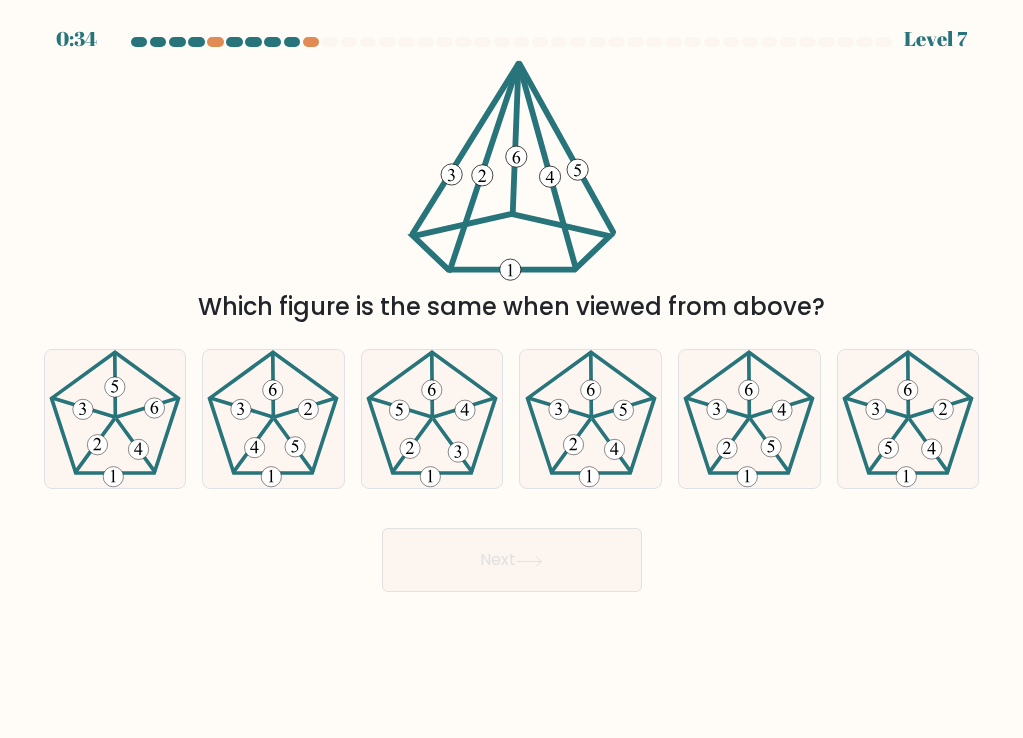 click on "d." at bounding box center [590, 419] 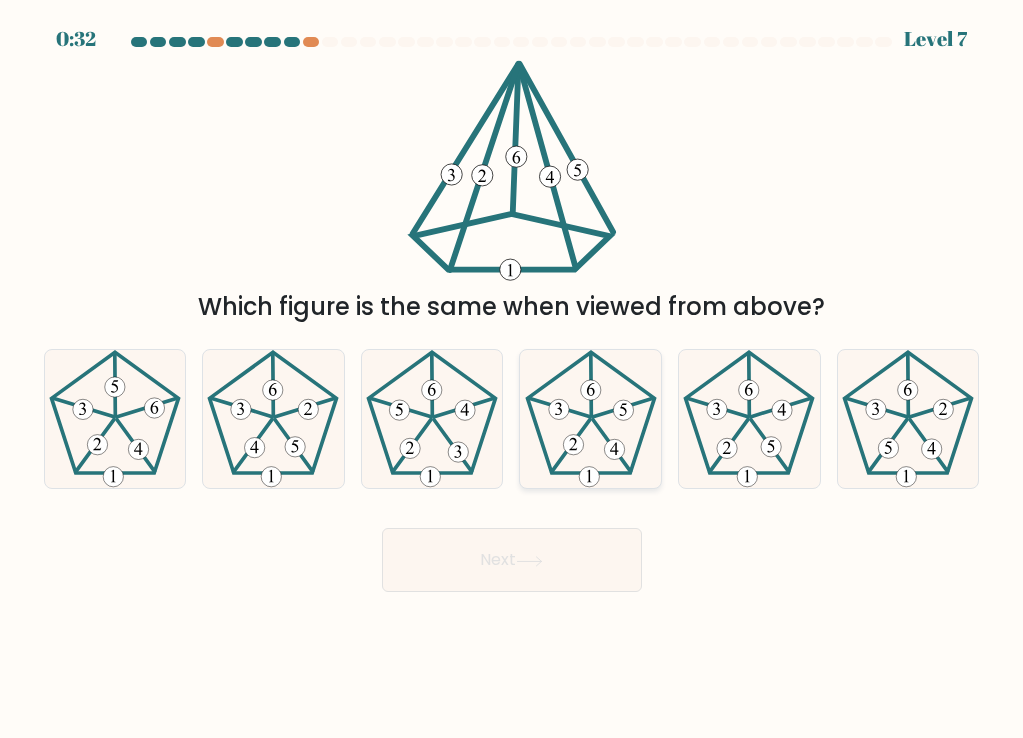 click at bounding box center [591, 419] 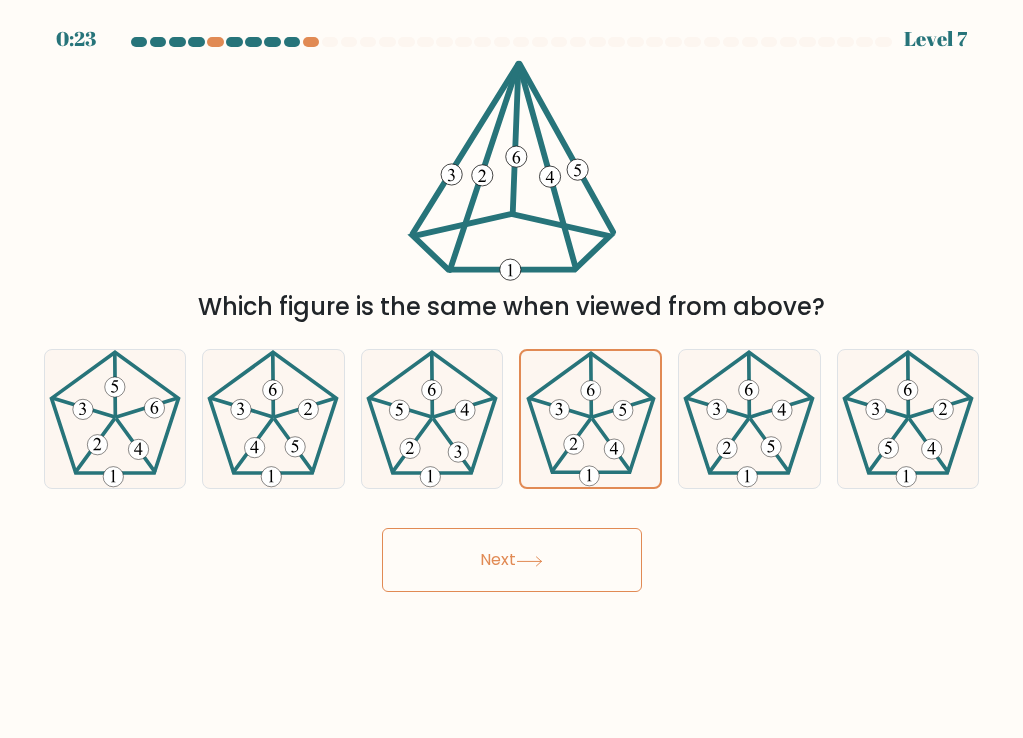 click on "Next" at bounding box center (512, 560) 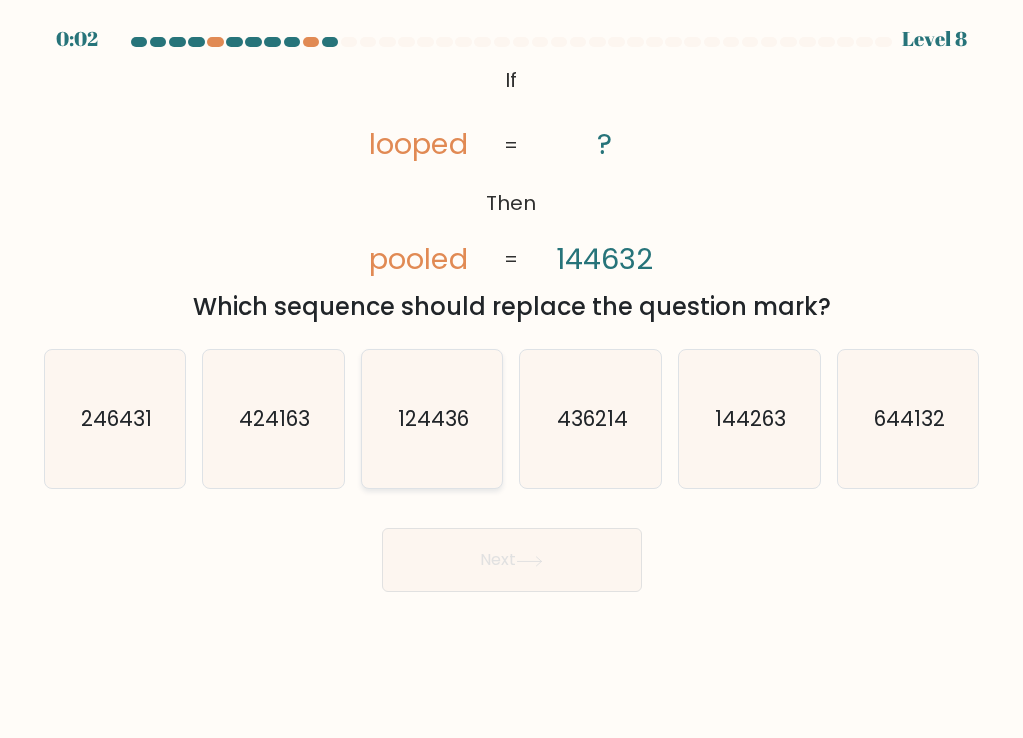 click on "124436" at bounding box center (432, 419) 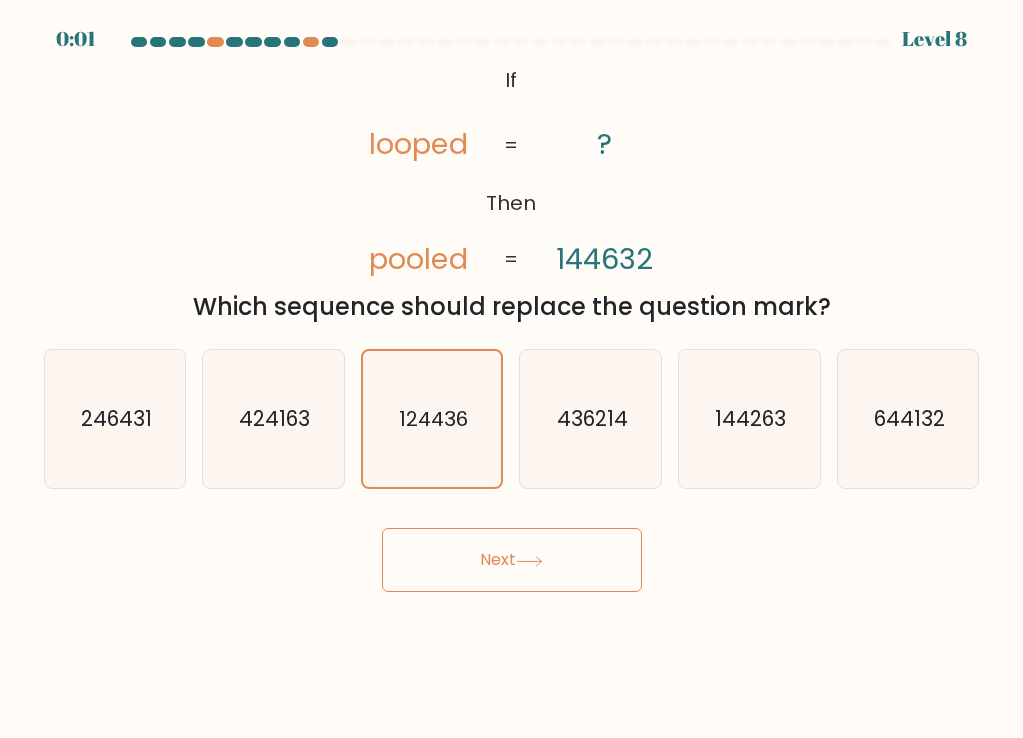 click on "Next" at bounding box center [512, 560] 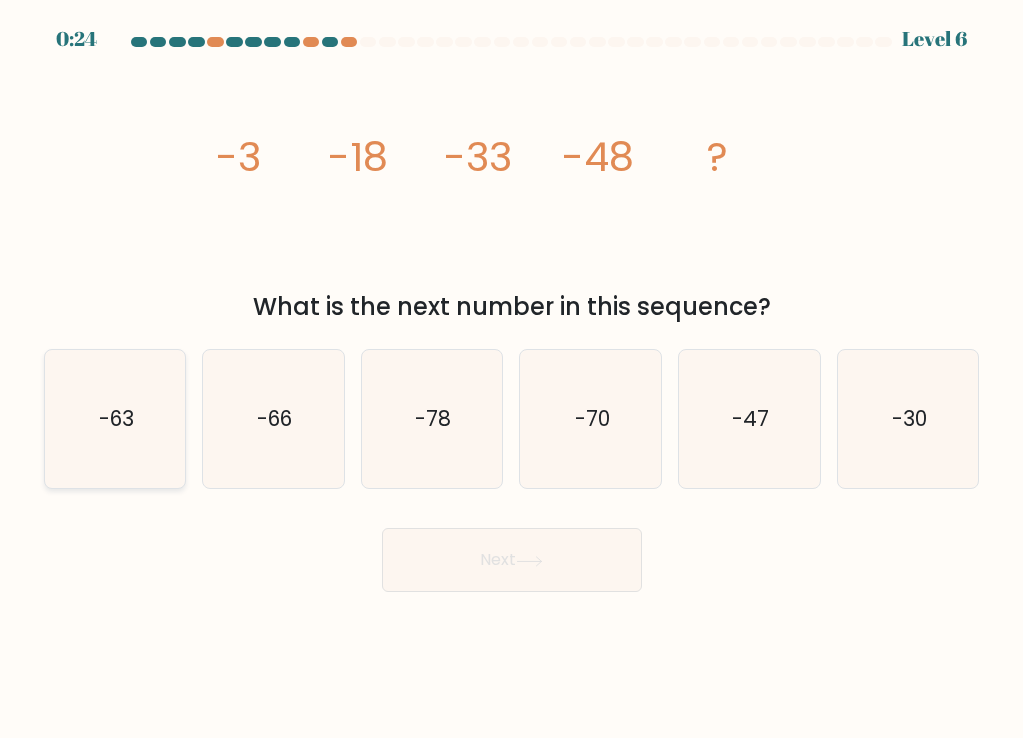 click on "-63" at bounding box center [116, 418] 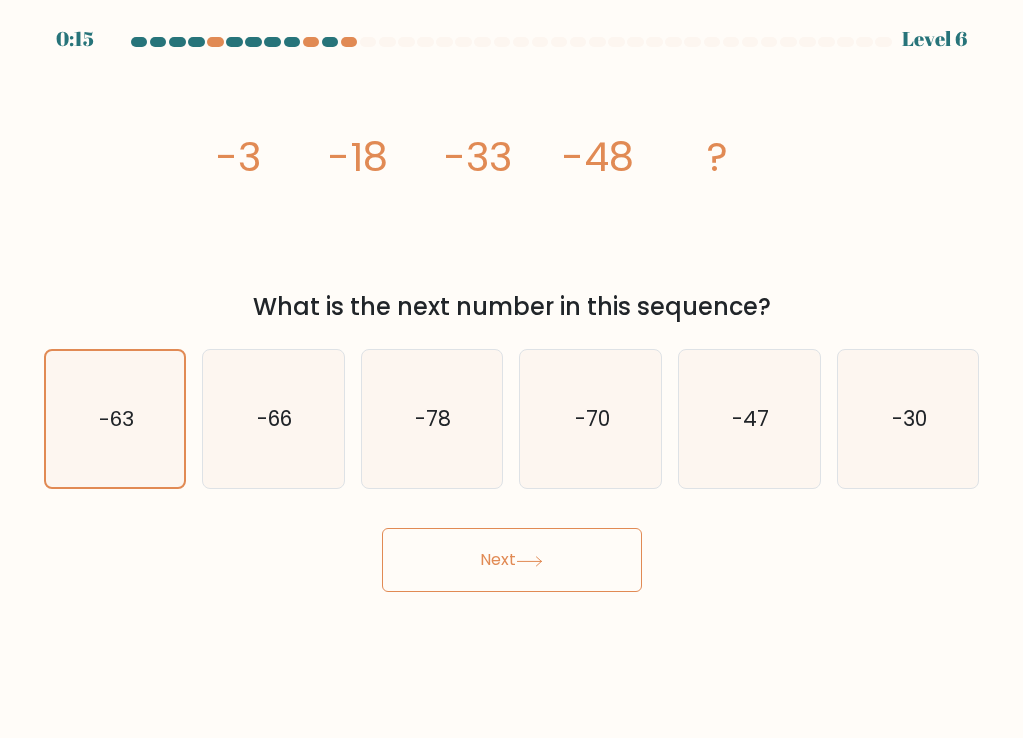 click at bounding box center (529, 561) 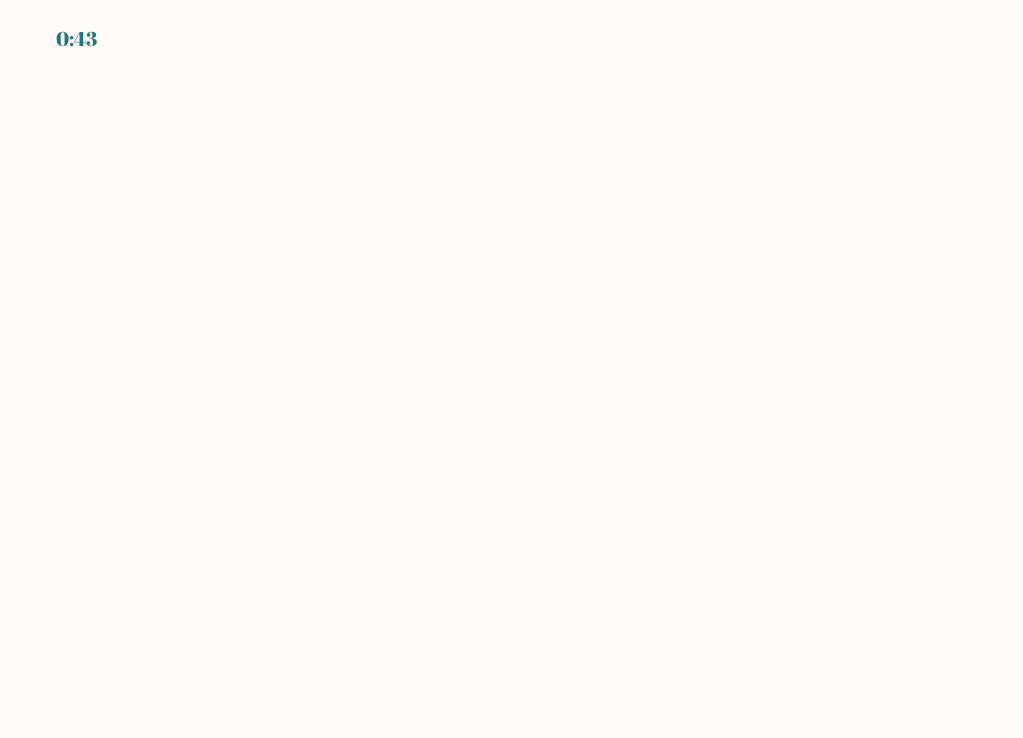 scroll, scrollTop: 0, scrollLeft: 0, axis: both 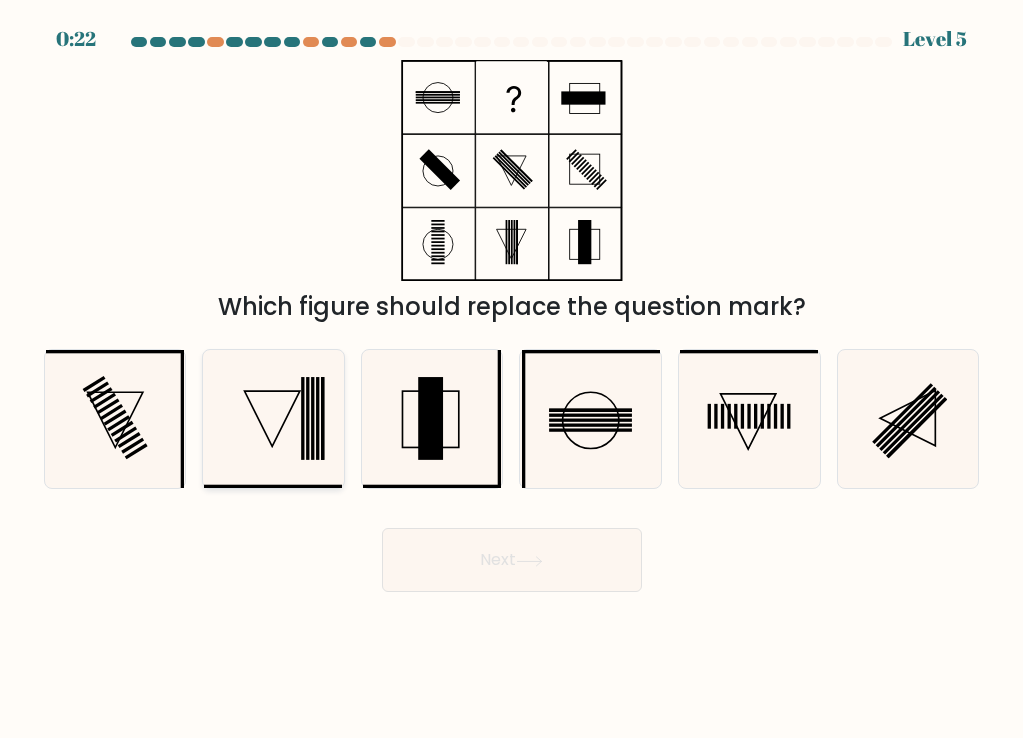 click at bounding box center (273, 419) 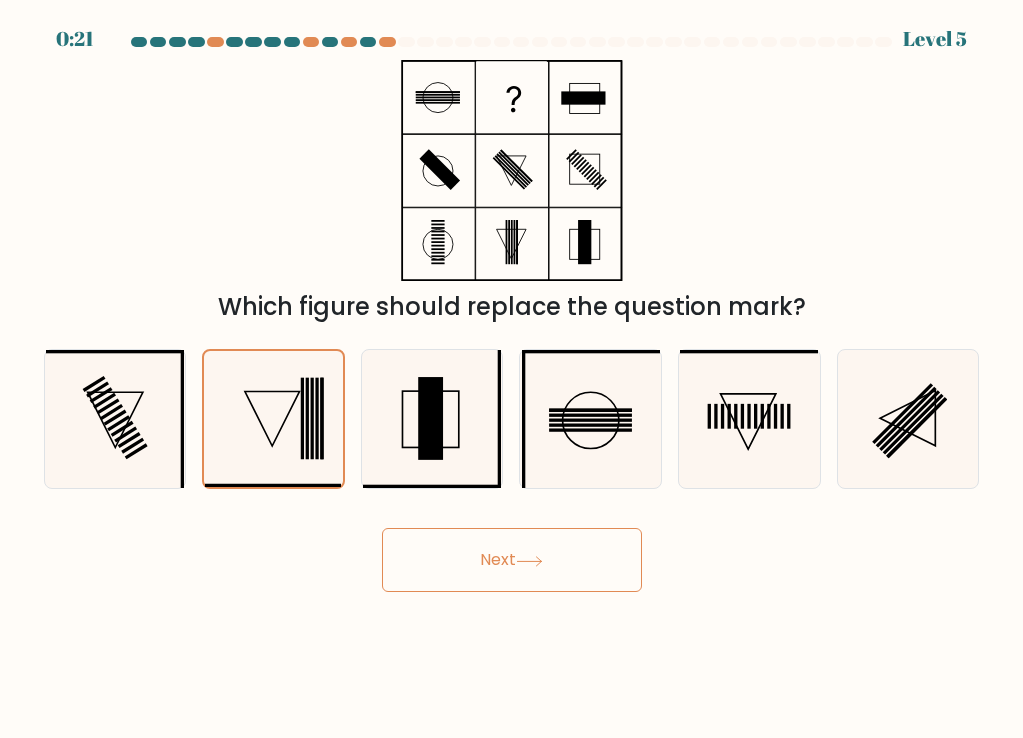 click on "Next" at bounding box center (512, 560) 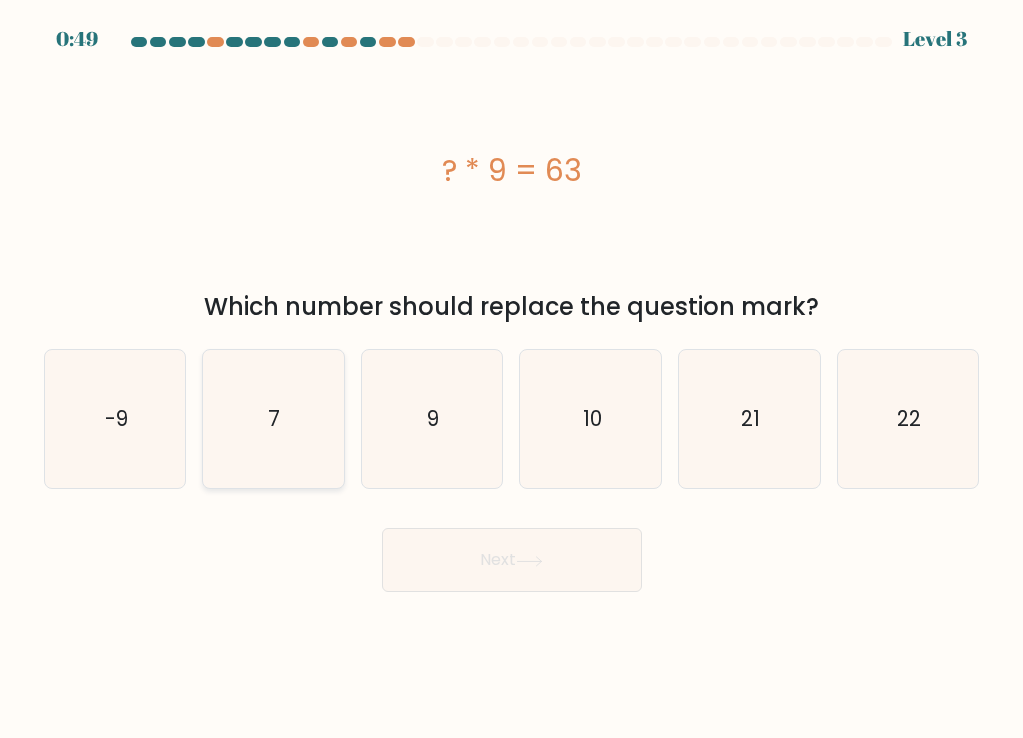 click on "7" at bounding box center (273, 419) 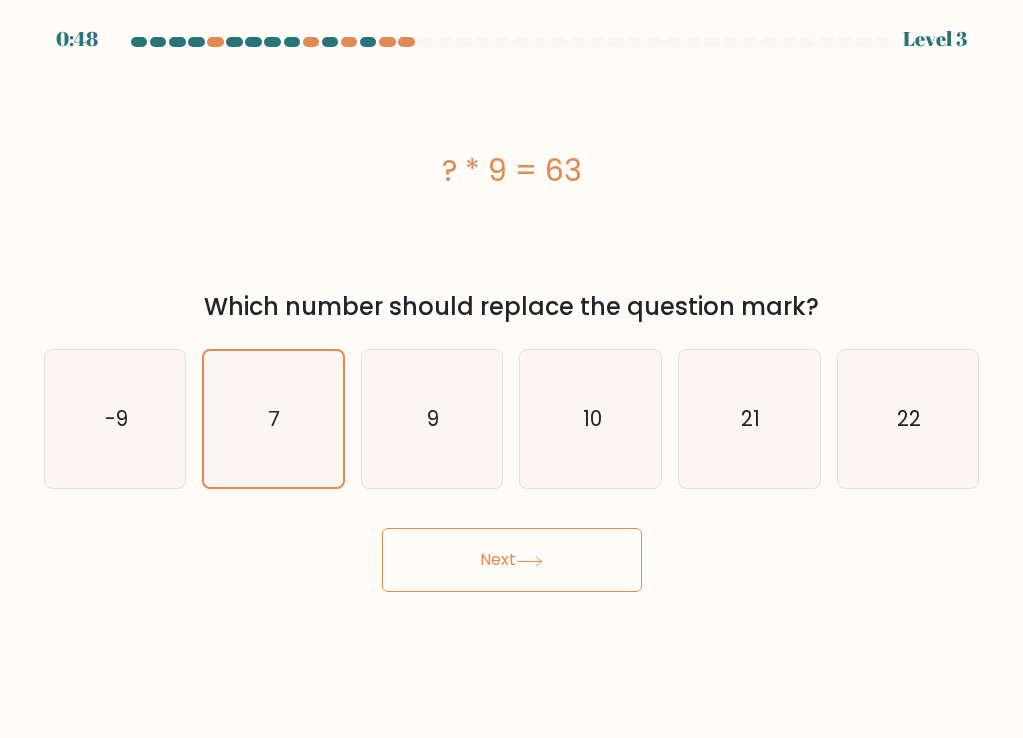 click on "Next" at bounding box center [512, 560] 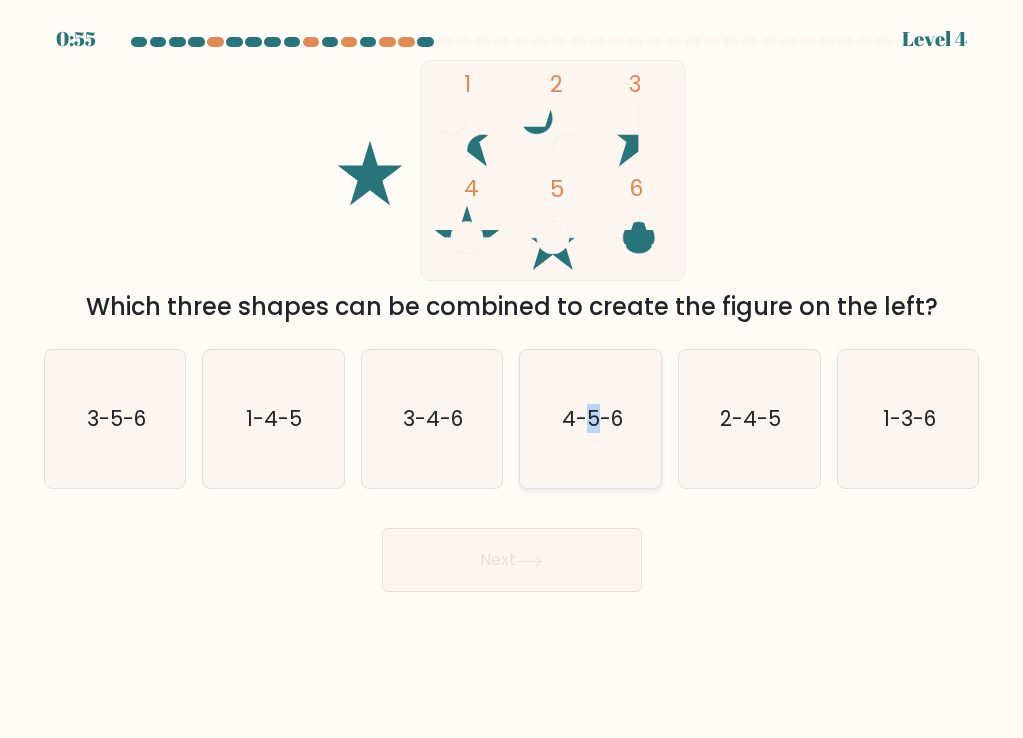 click on "4-5-6" at bounding box center (592, 418) 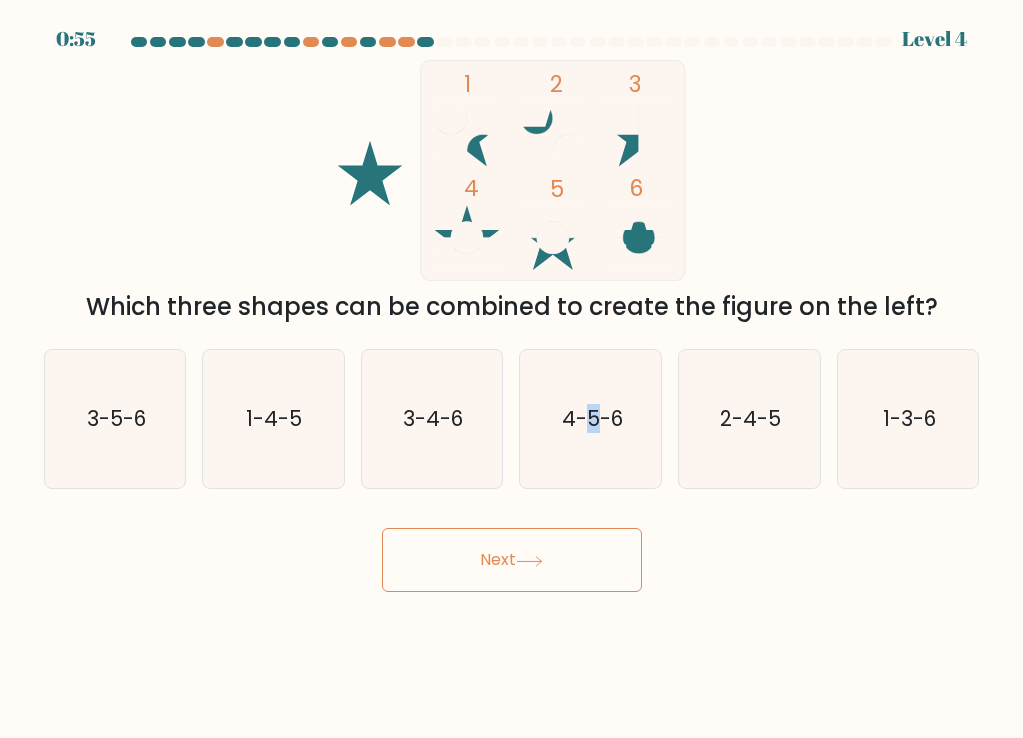 drag, startPoint x: 594, startPoint y: 411, endPoint x: 541, endPoint y: 581, distance: 178.0702 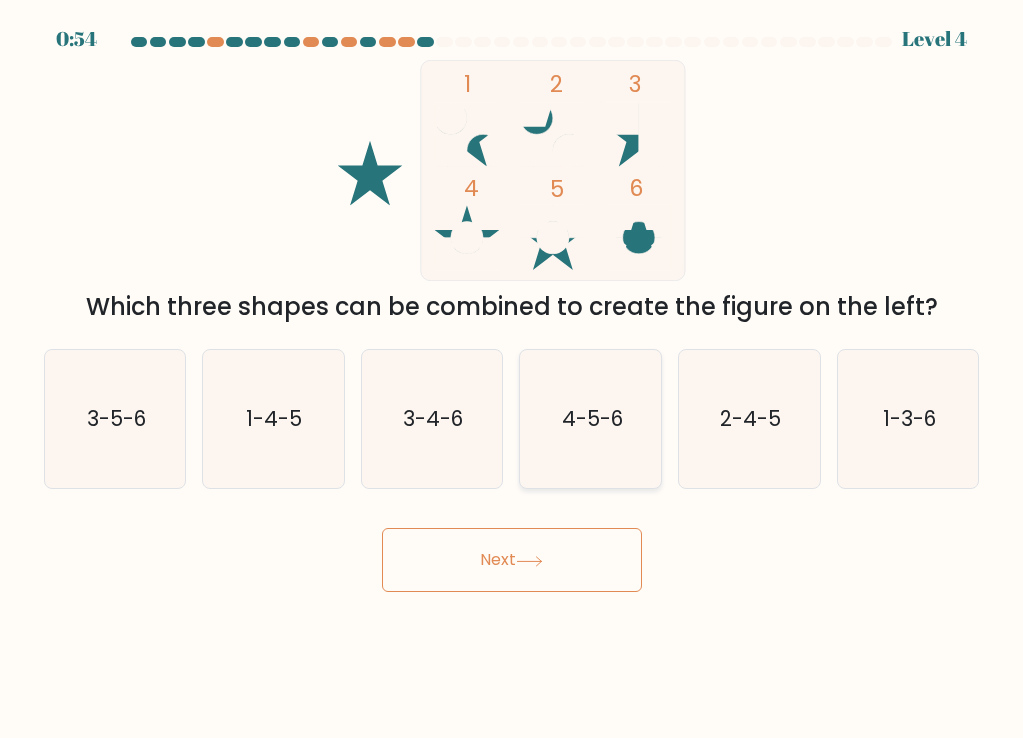 click on "4-5-6" at bounding box center [591, 419] 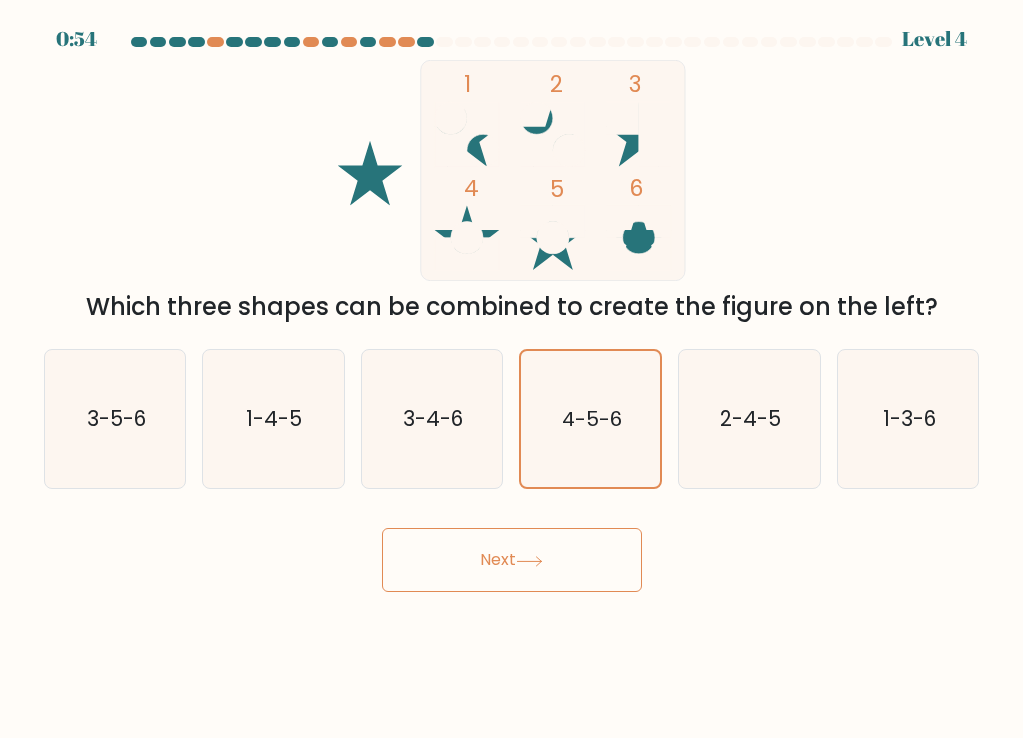click on "Next" at bounding box center [512, 560] 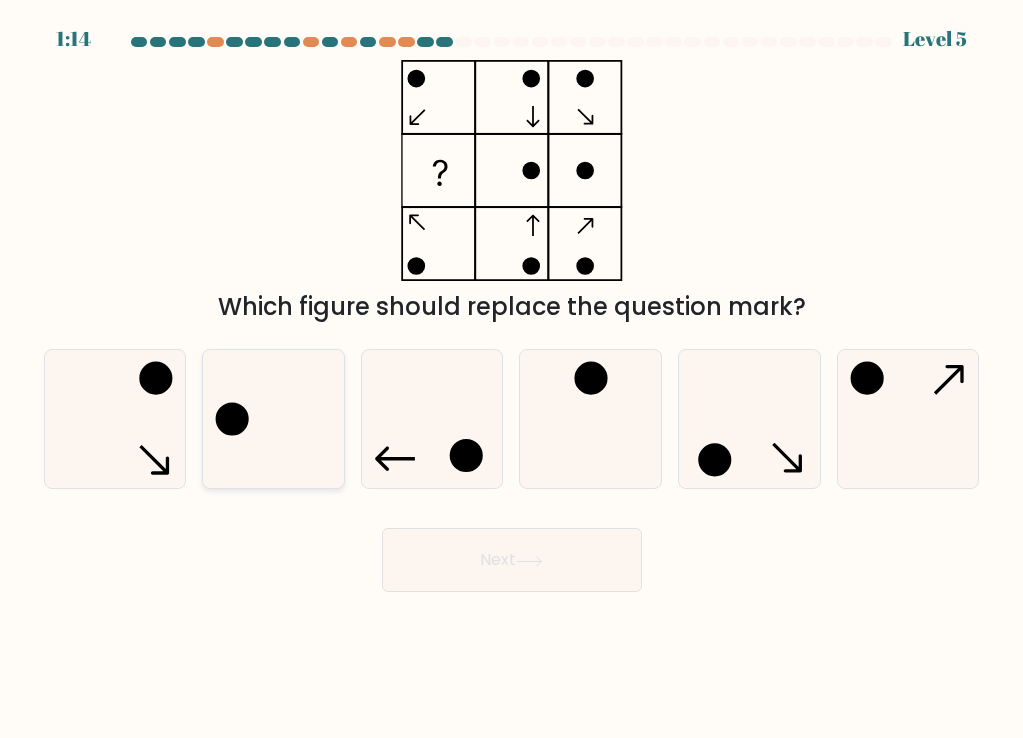 click at bounding box center [273, 419] 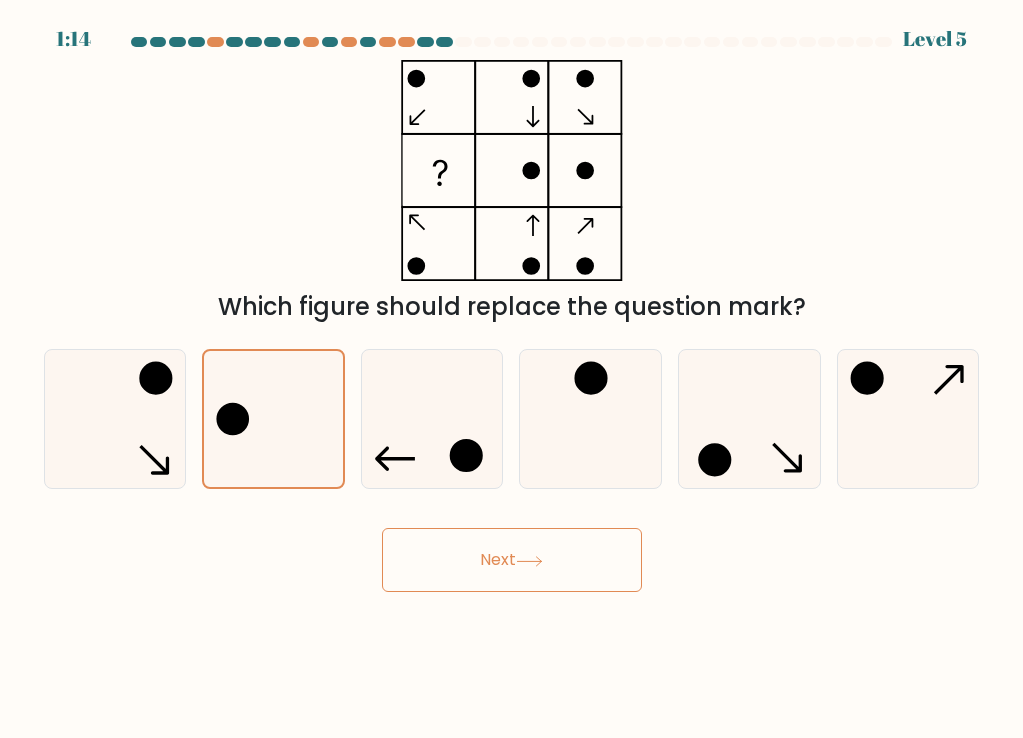 click on "Next" at bounding box center (512, 560) 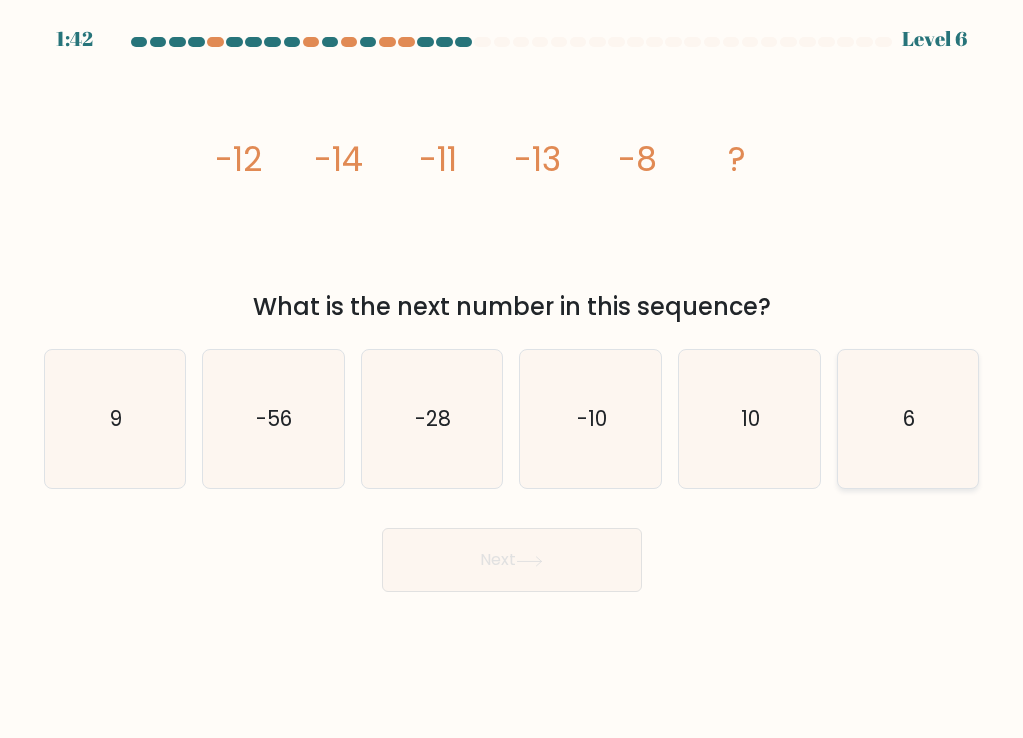 click on "6" at bounding box center [908, 419] 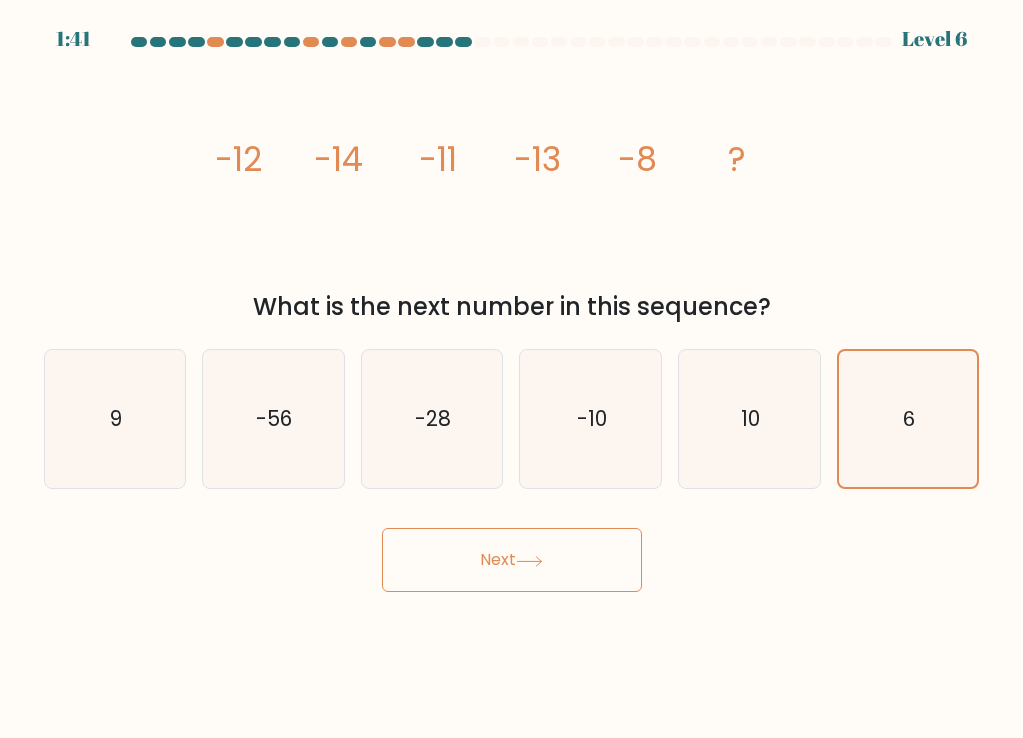 click on "Next" at bounding box center [512, 560] 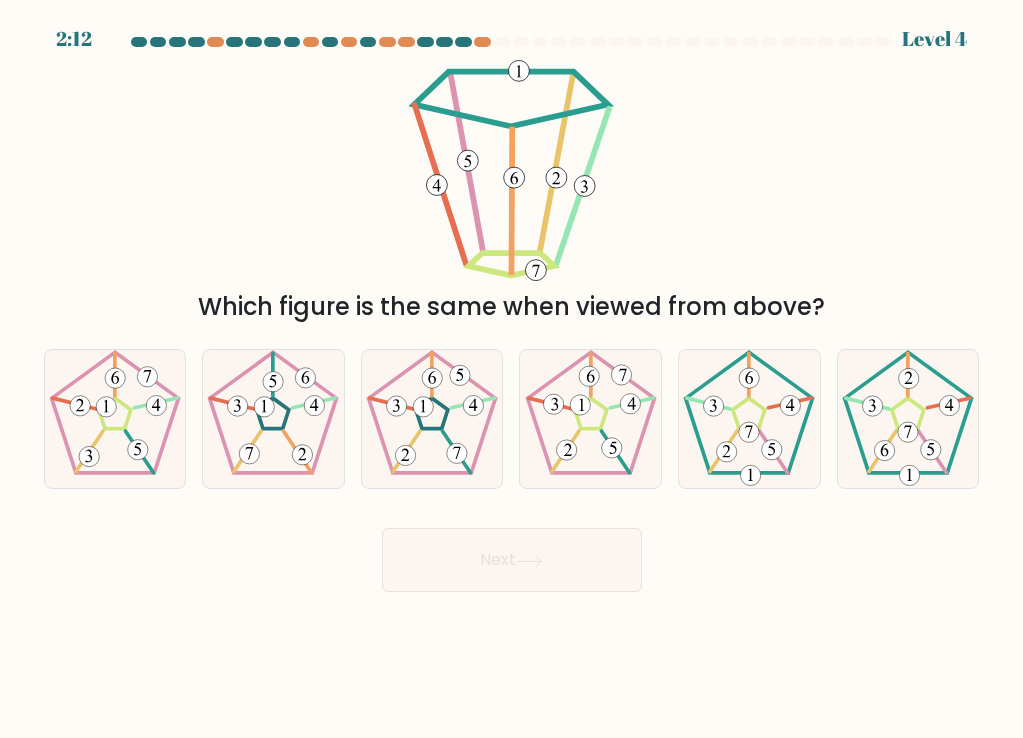 click on "2:12
Level 4" at bounding box center [511, 369] 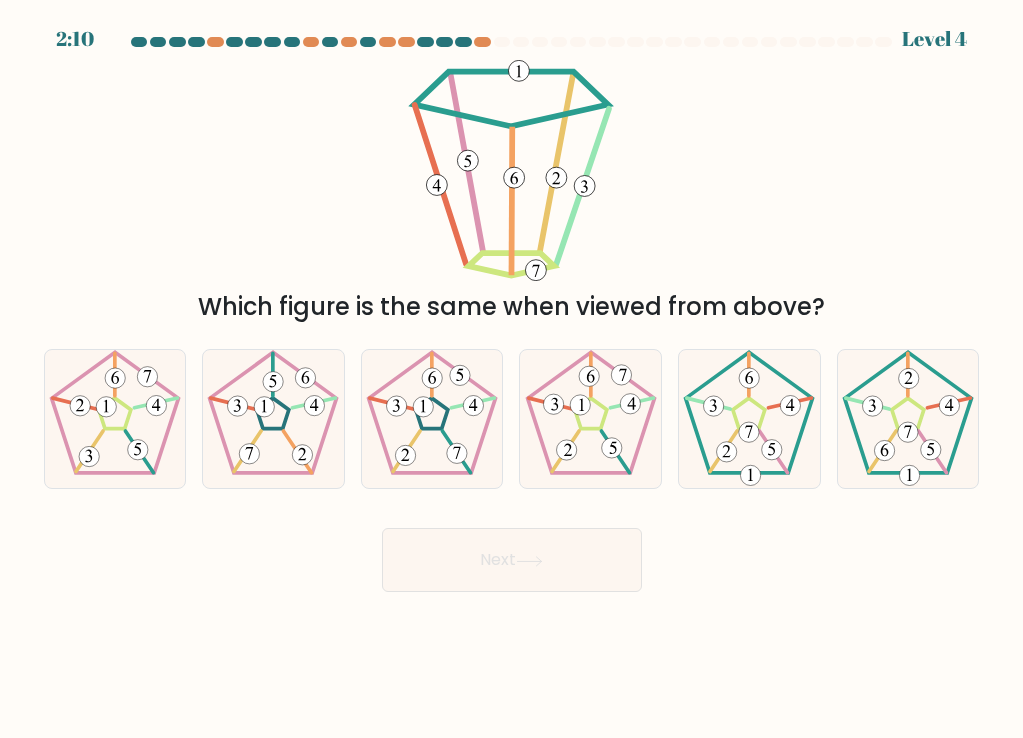 click on "Which figure is the same when viewed from above?" at bounding box center [512, 192] 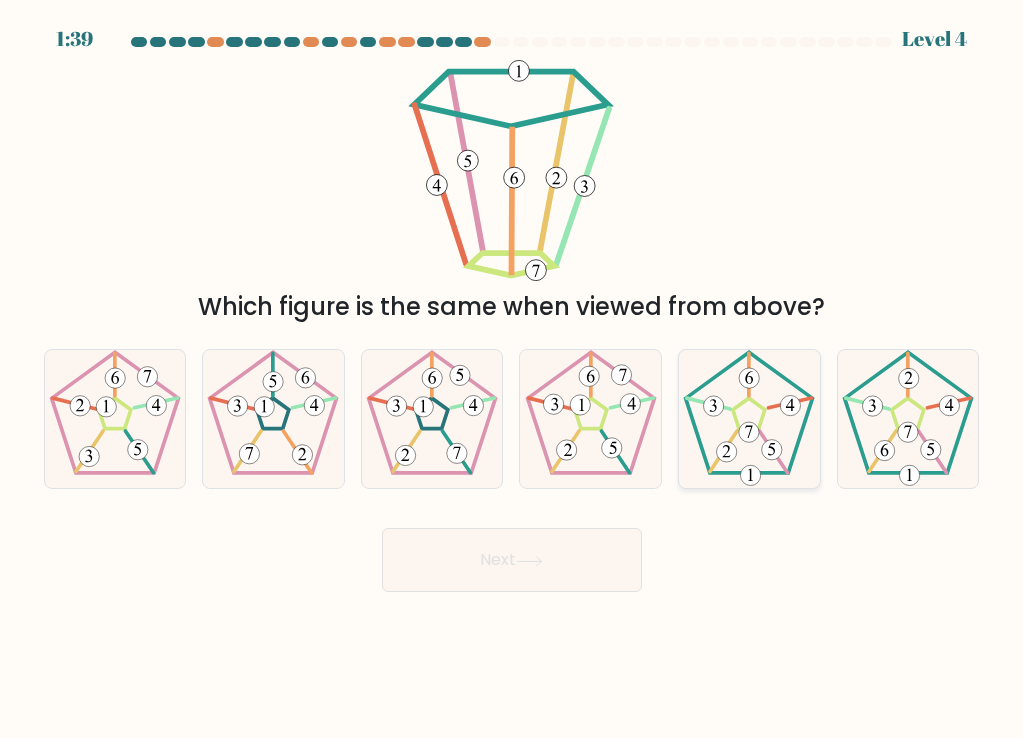 click at bounding box center [714, 406] 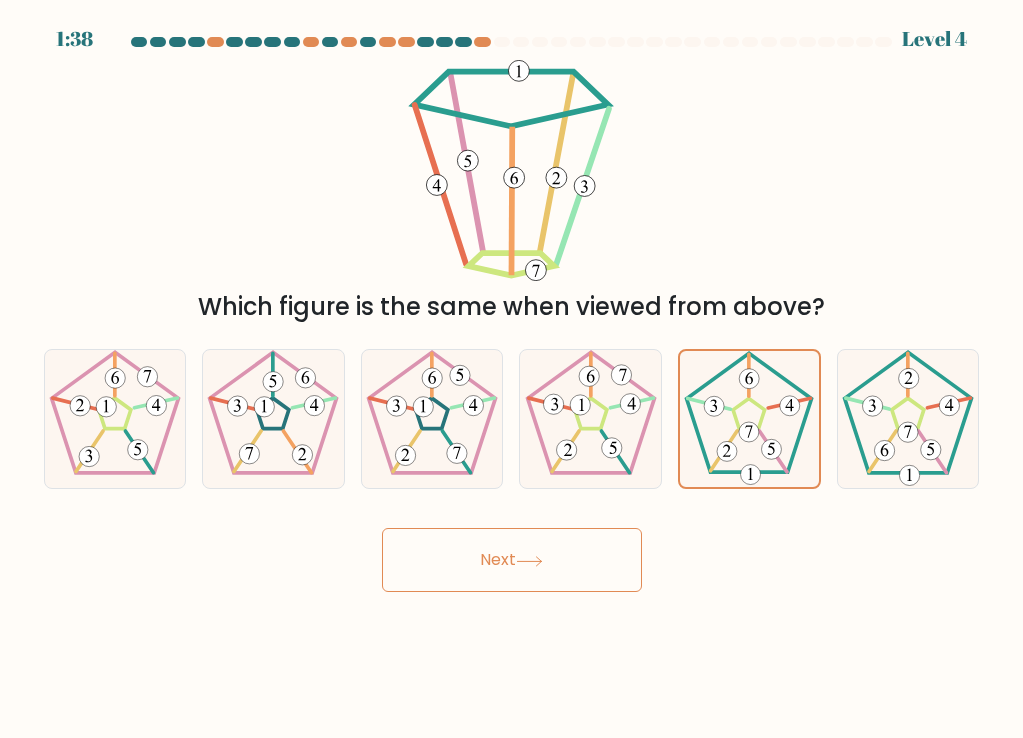 click on "Next" at bounding box center [512, 560] 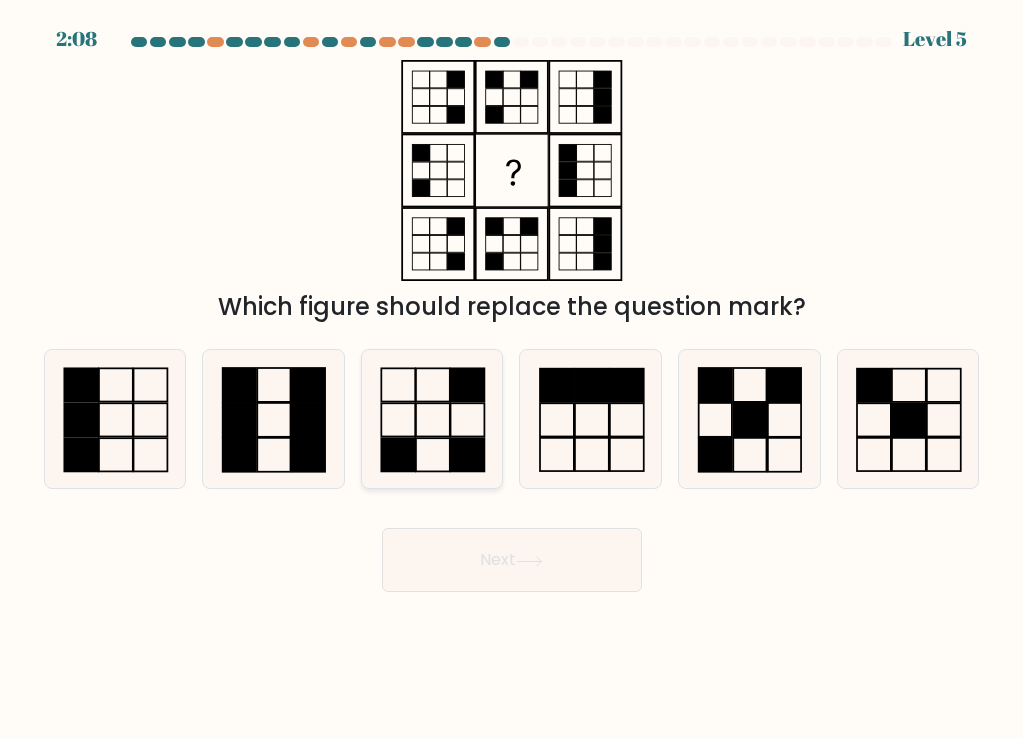 click at bounding box center [433, 420] 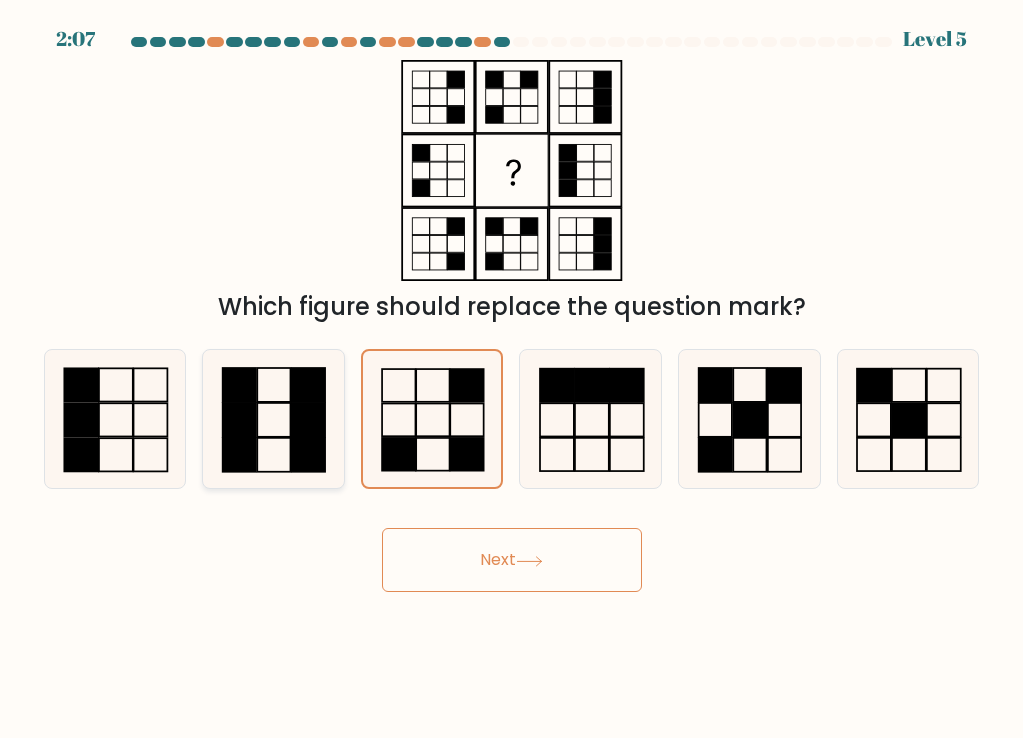 click at bounding box center [239, 455] 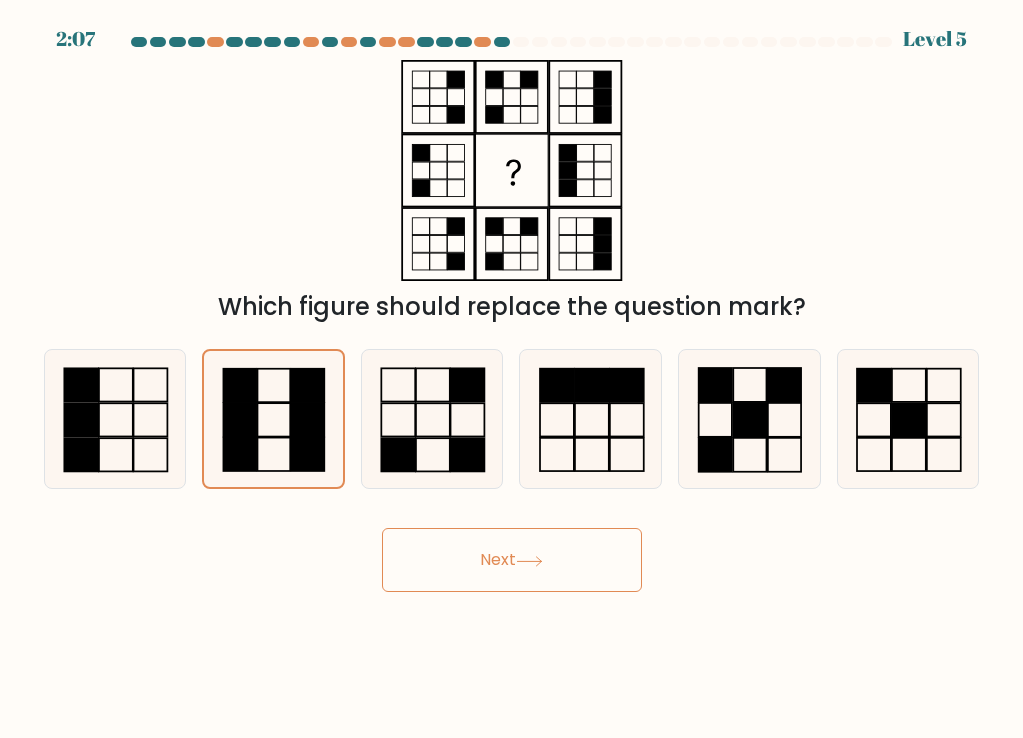 click on "Next" at bounding box center (512, 560) 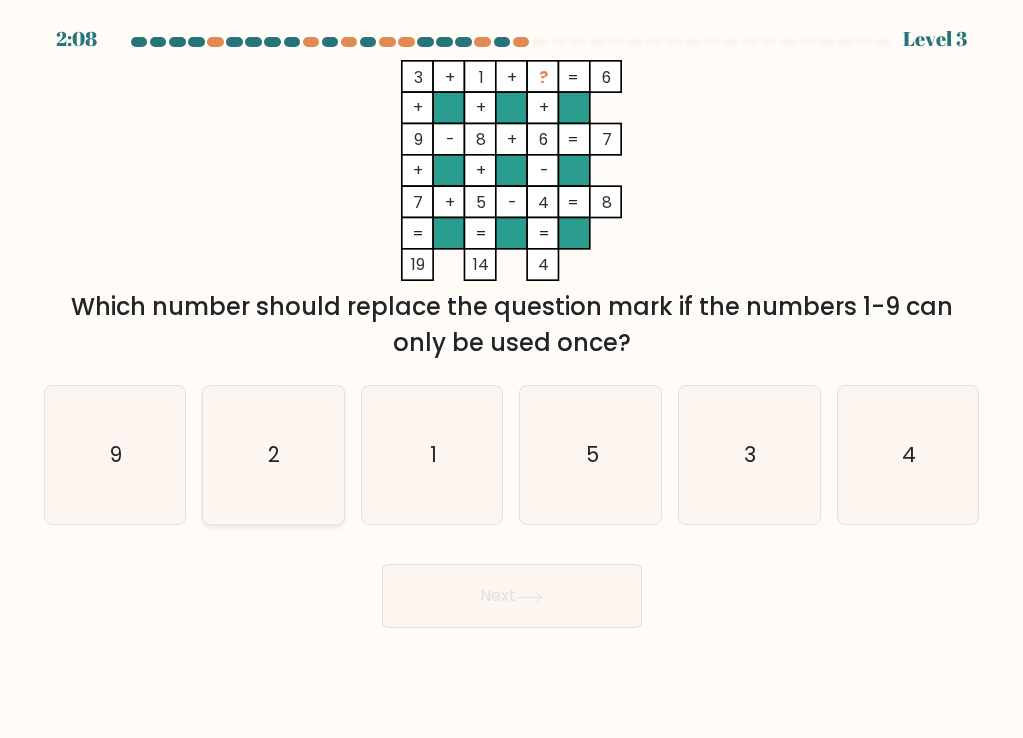 click on "2" at bounding box center (273, 455) 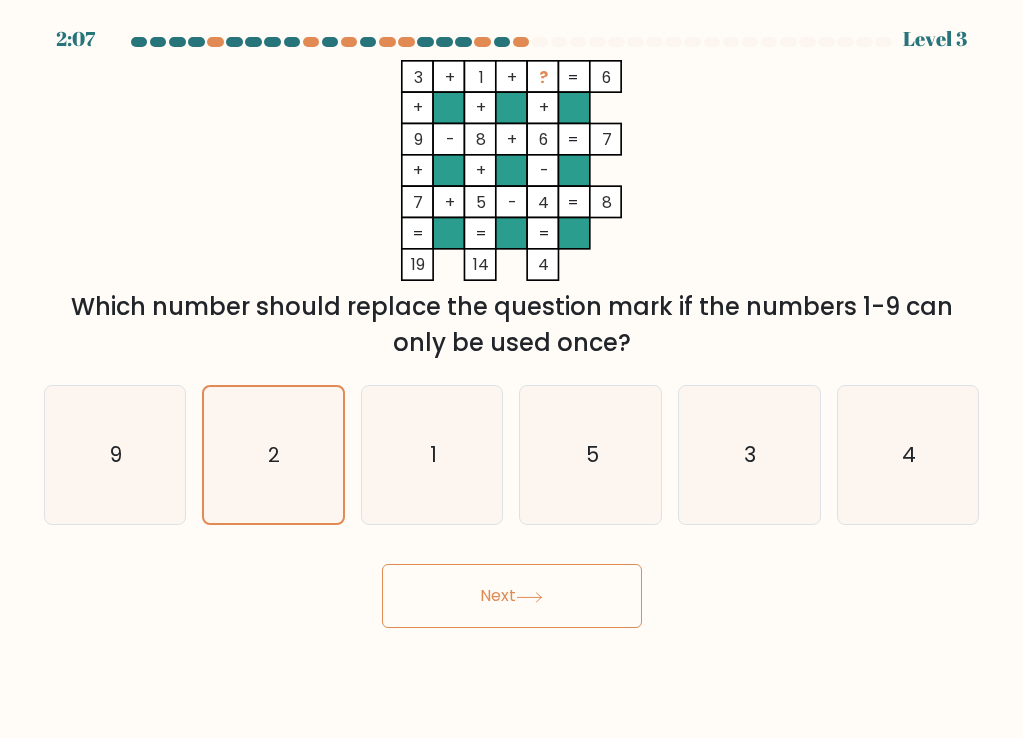 click on "Next" at bounding box center (512, 596) 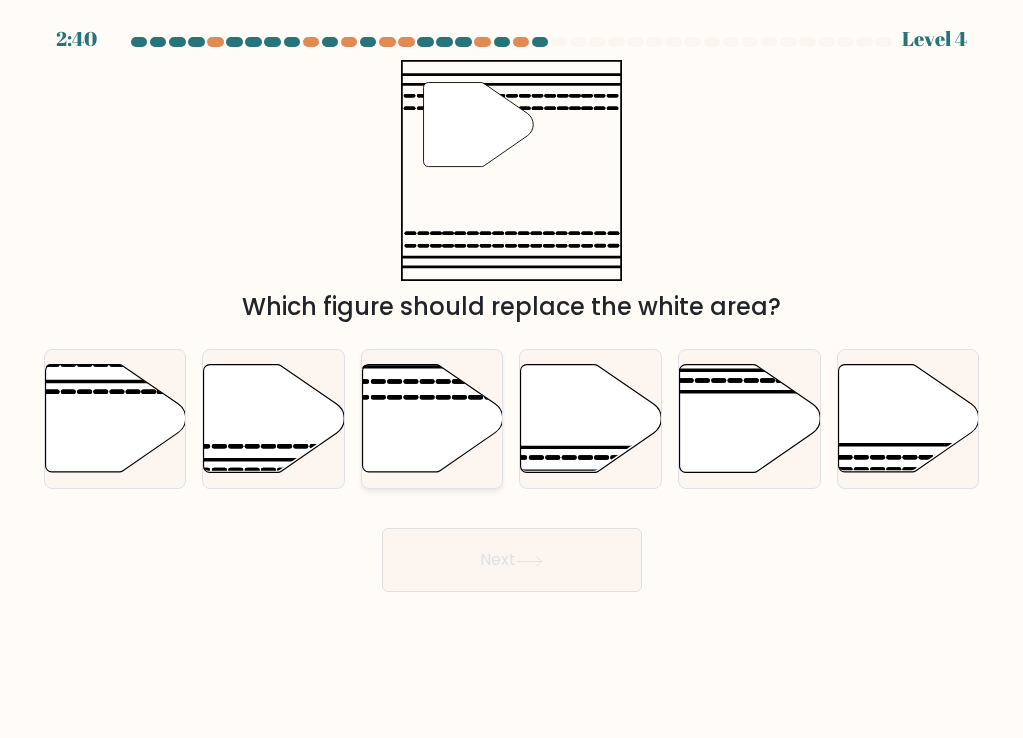 click at bounding box center (432, 419) 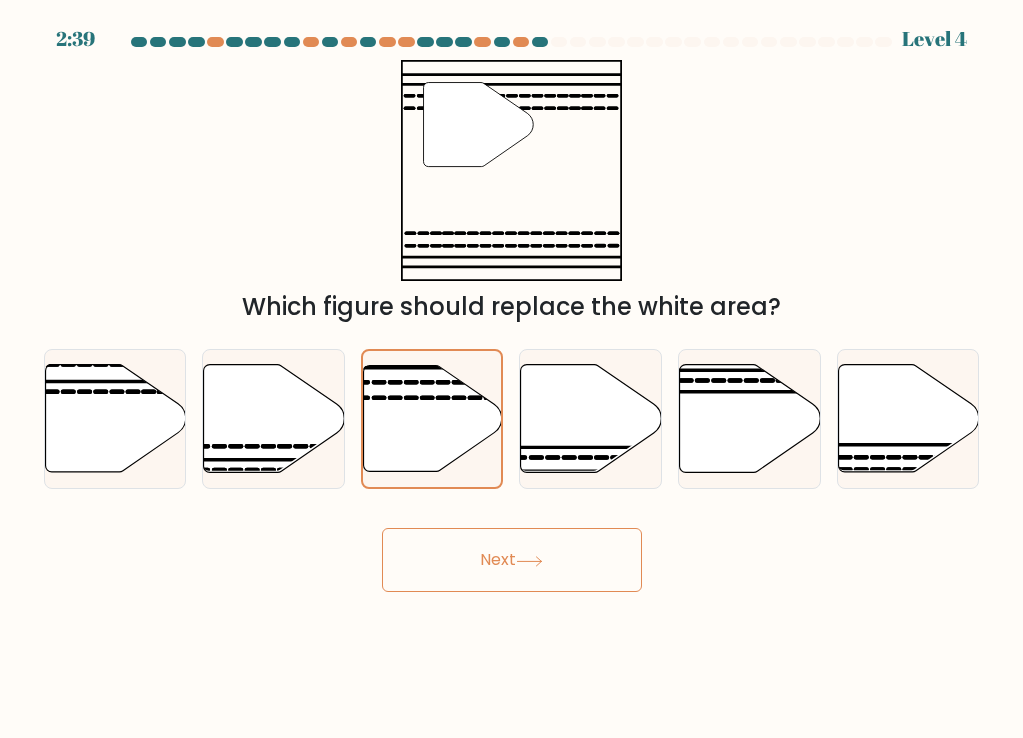 click on "Next" at bounding box center (512, 560) 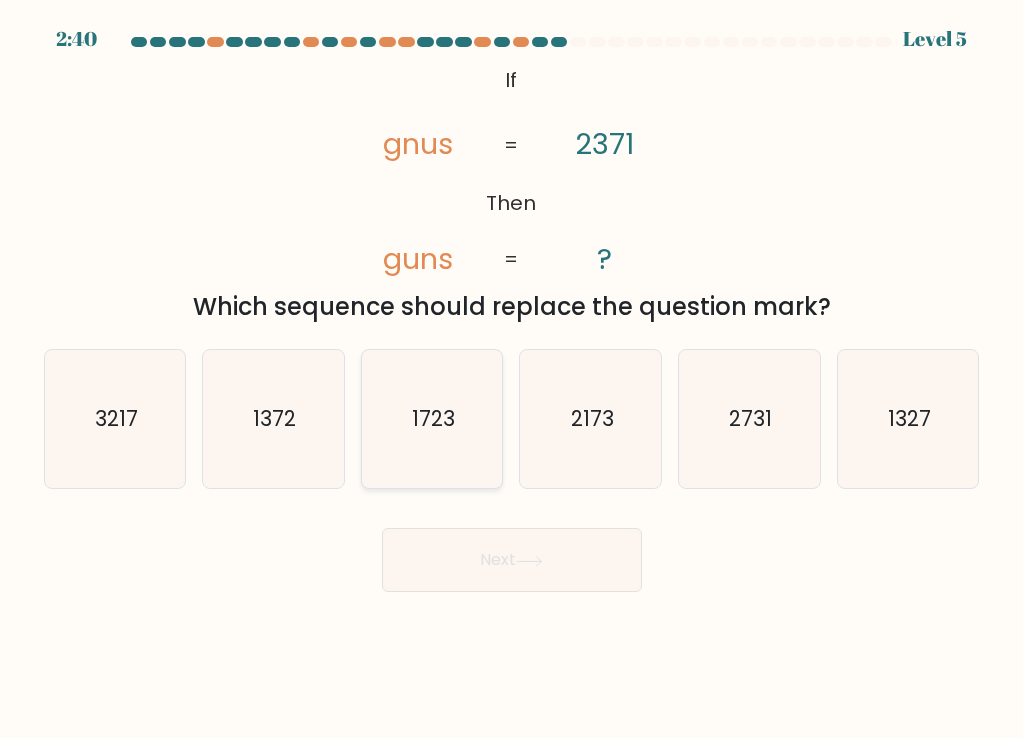 click on "1723" at bounding box center [432, 419] 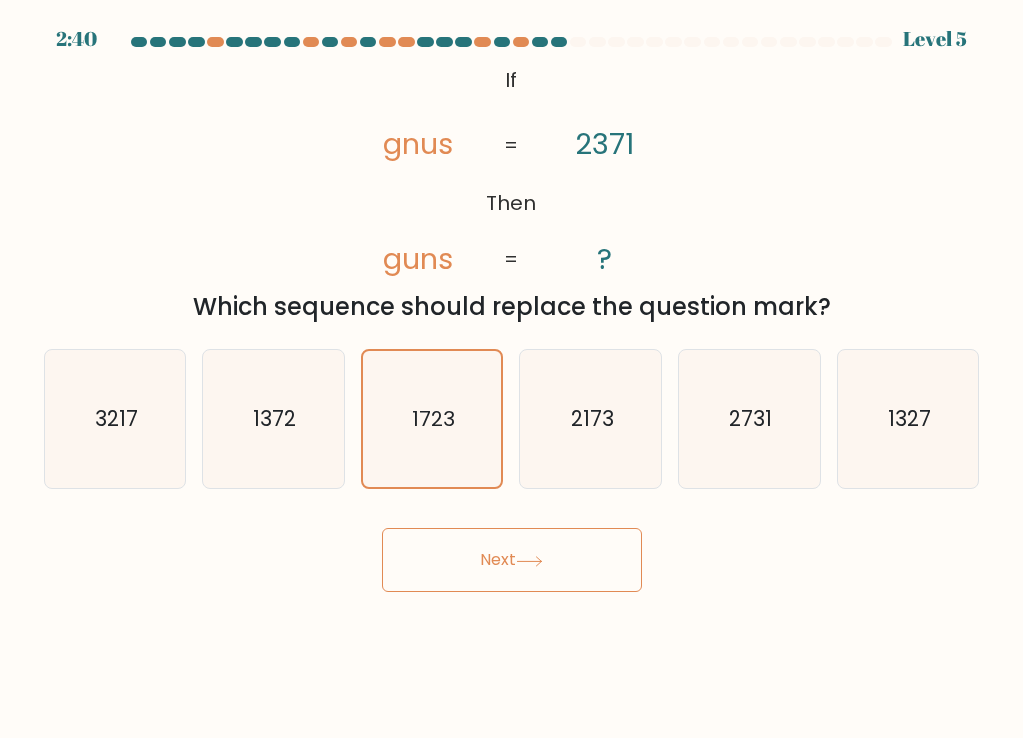 click on "Next" at bounding box center (512, 560) 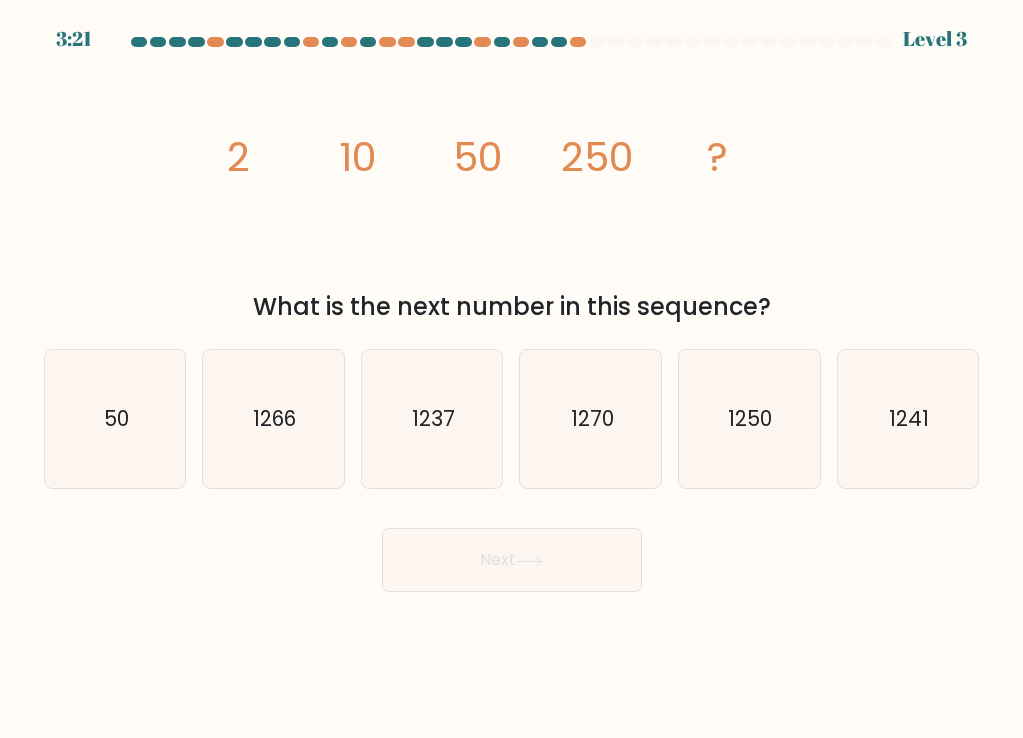 click on "Next" at bounding box center (512, 560) 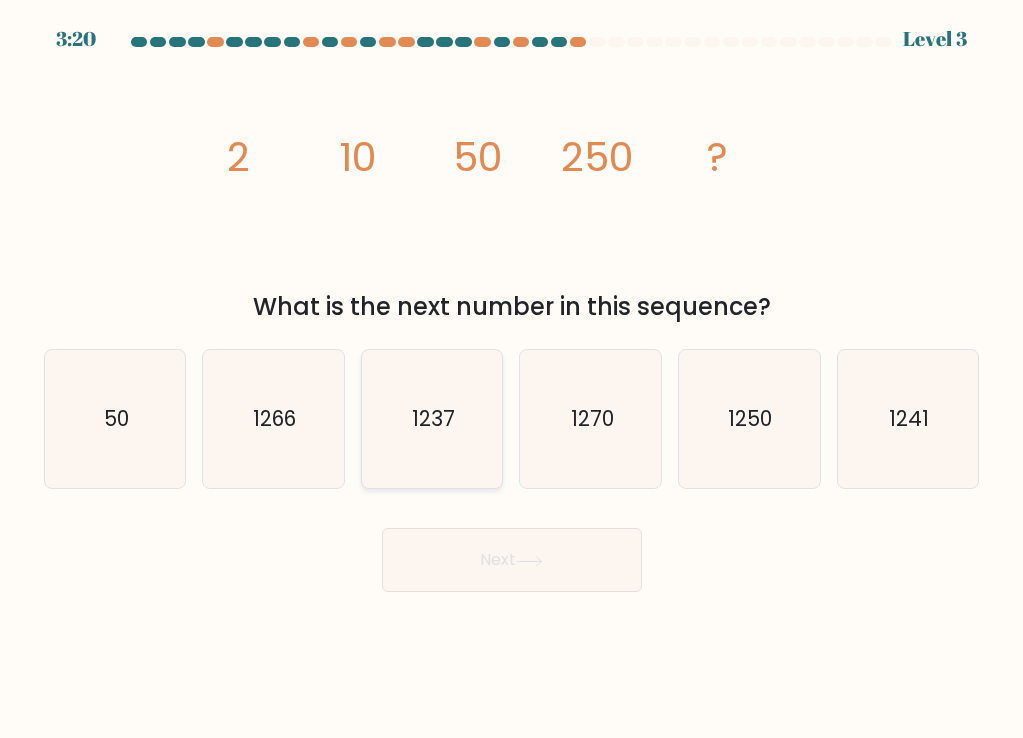 click on "1237" at bounding box center (432, 419) 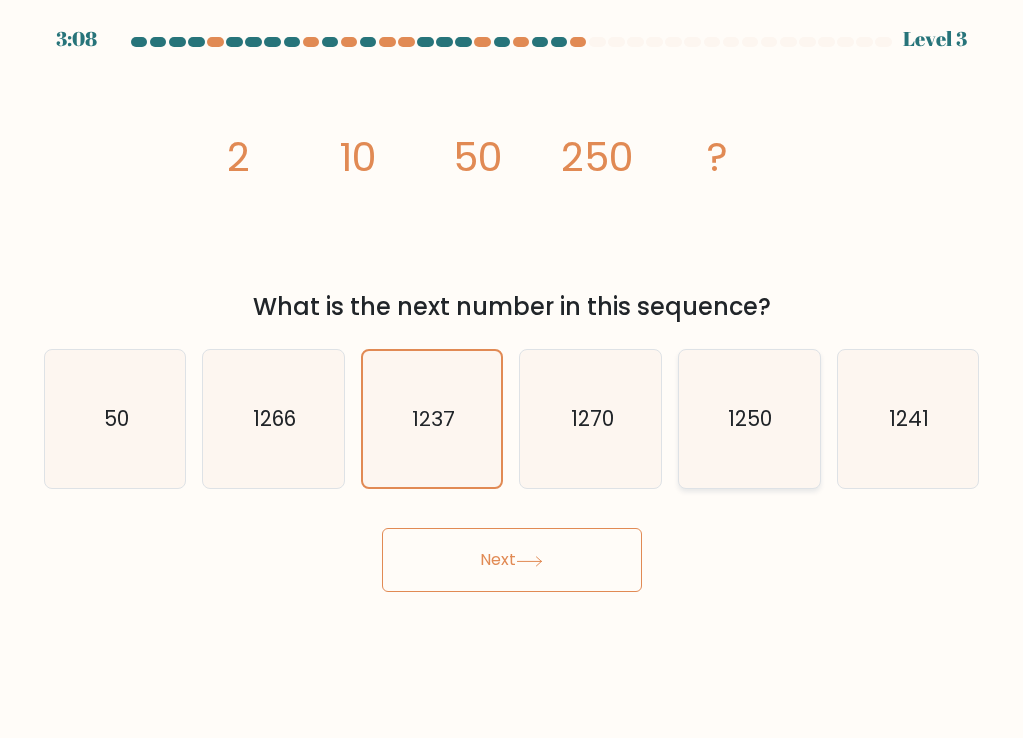 click on "1250" at bounding box center (749, 419) 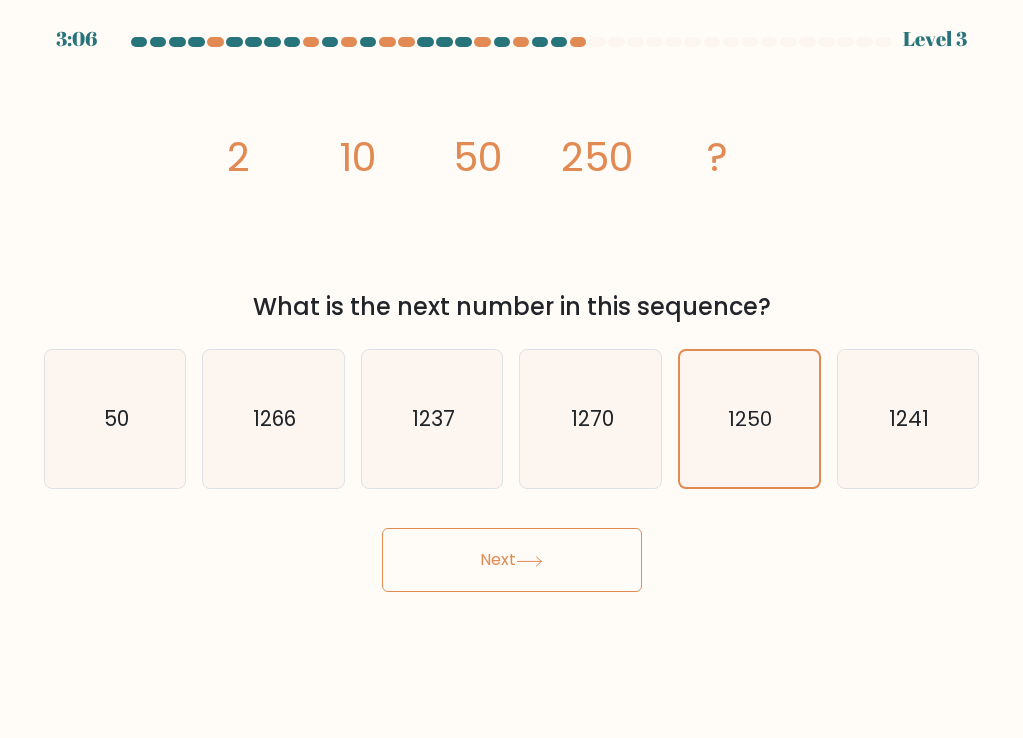 click on "Next" at bounding box center [512, 560] 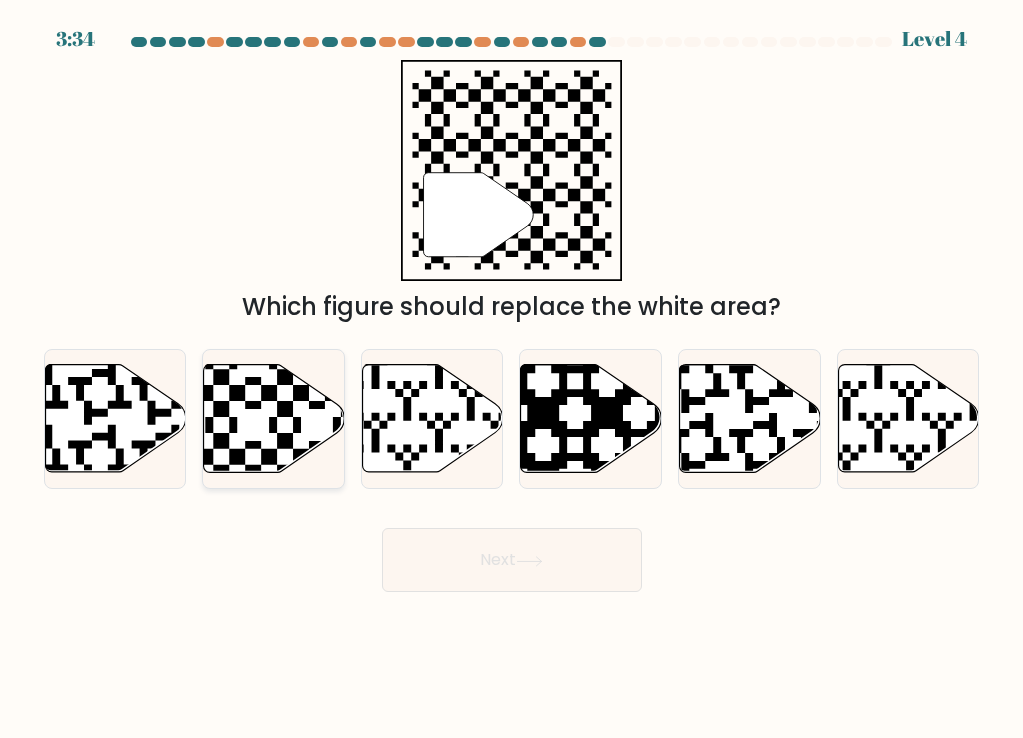click at bounding box center (274, 419) 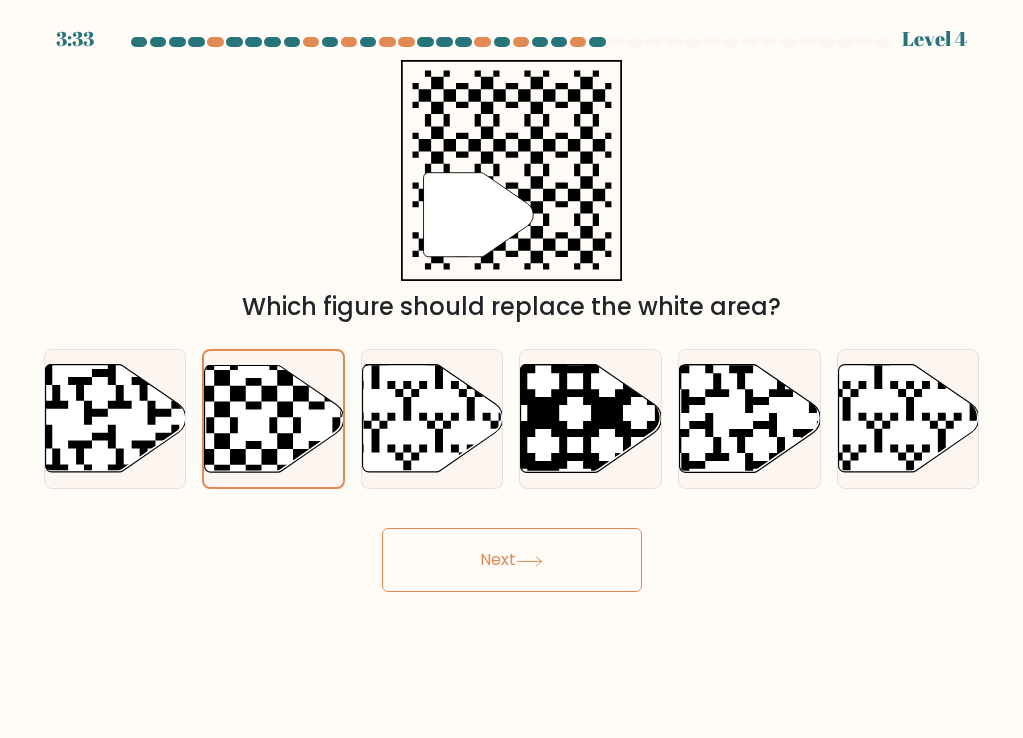click on "Next" at bounding box center (512, 560) 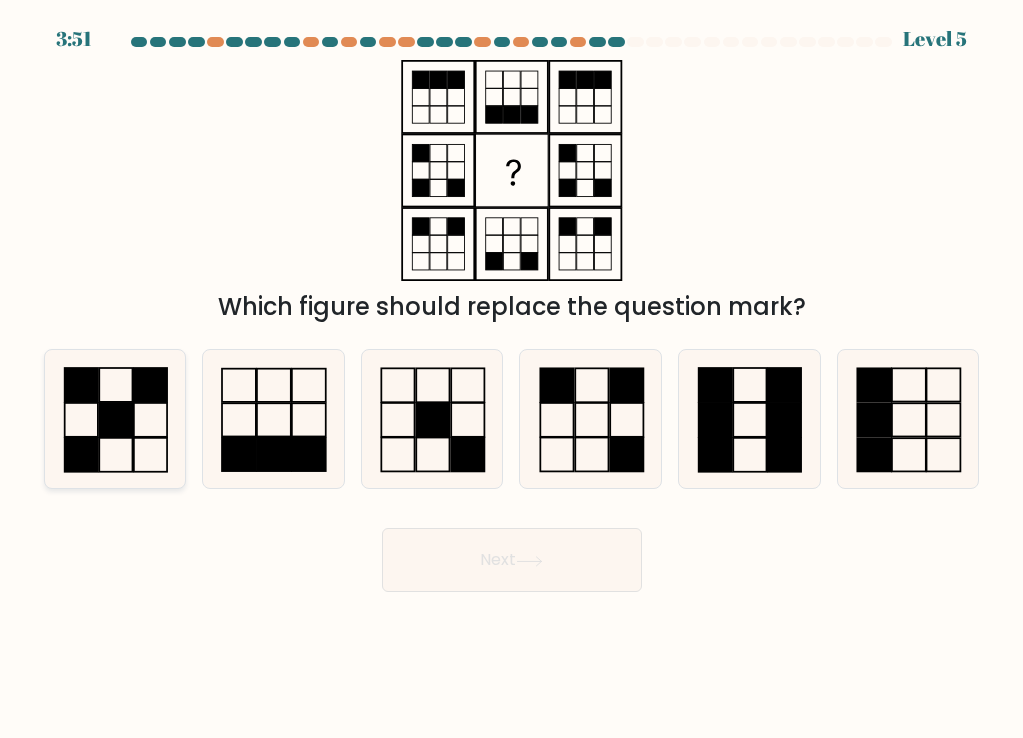 click at bounding box center [115, 419] 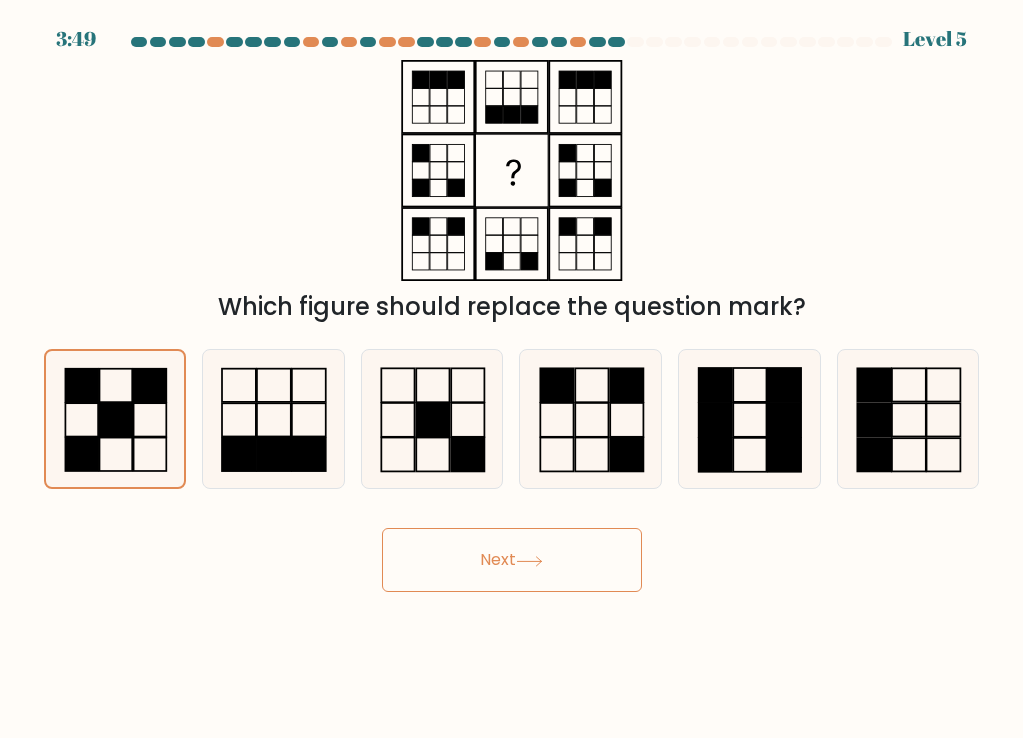 click on "Next" at bounding box center [512, 560] 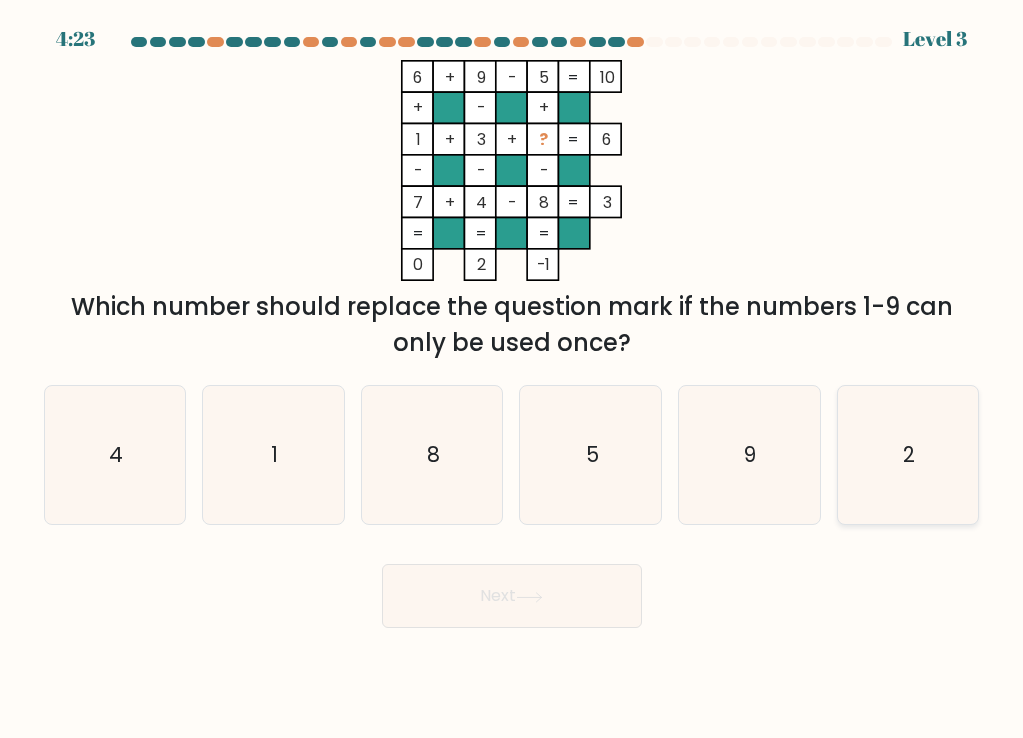 click on "2" at bounding box center [908, 455] 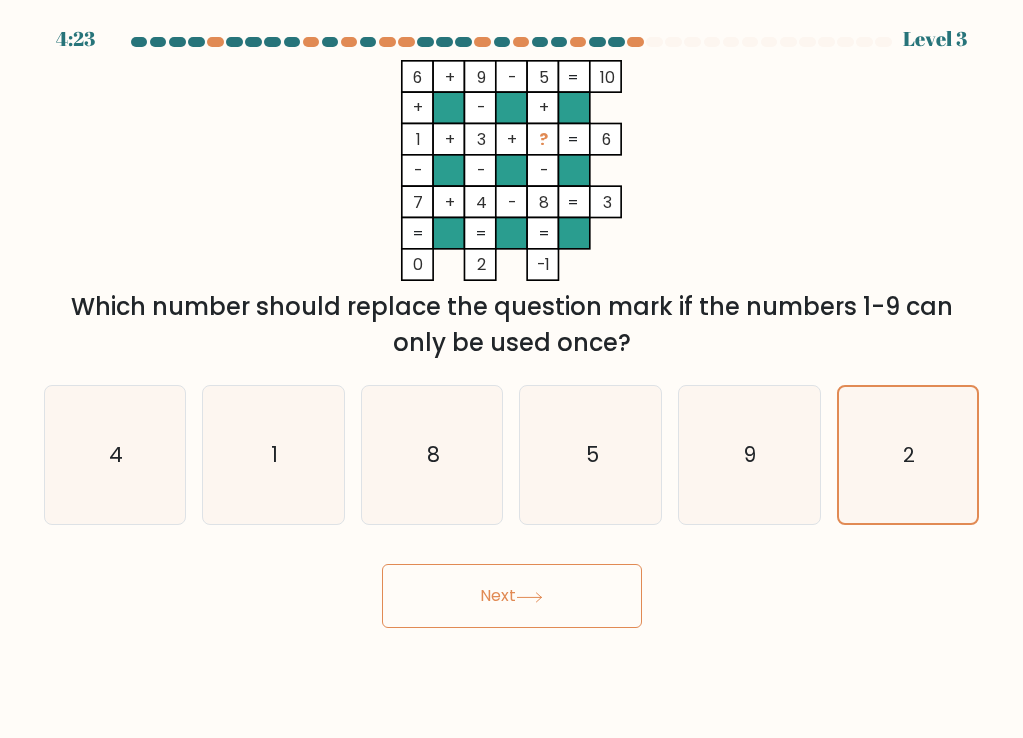 click on "4:23
Level 3" at bounding box center (511, 369) 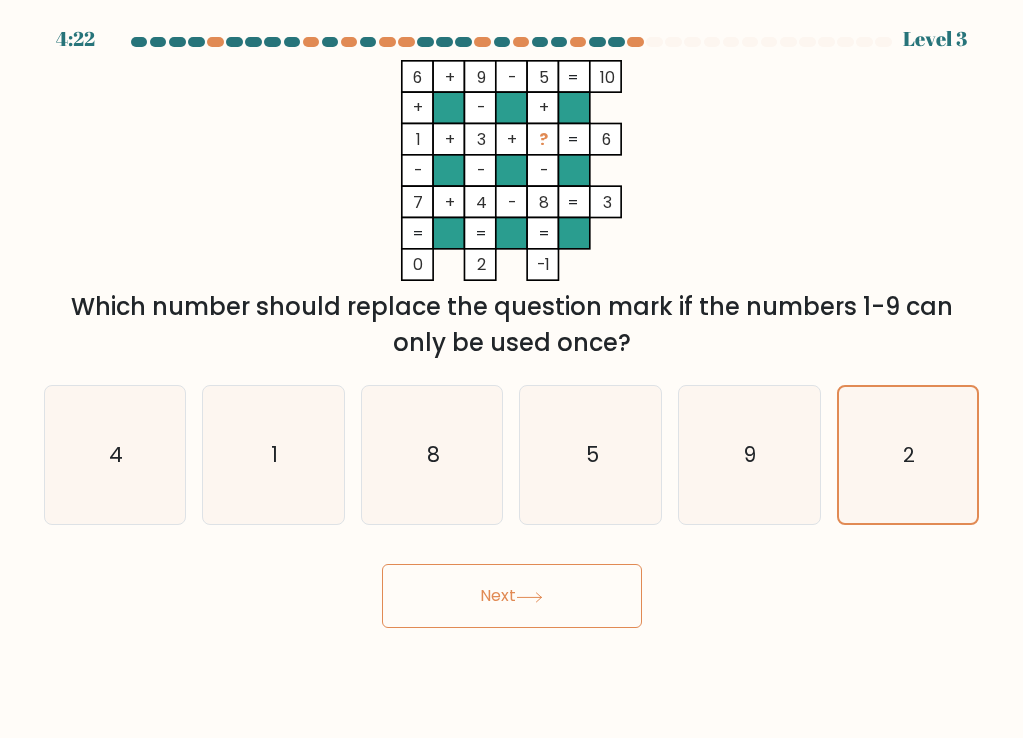 click on "Next" at bounding box center (512, 596) 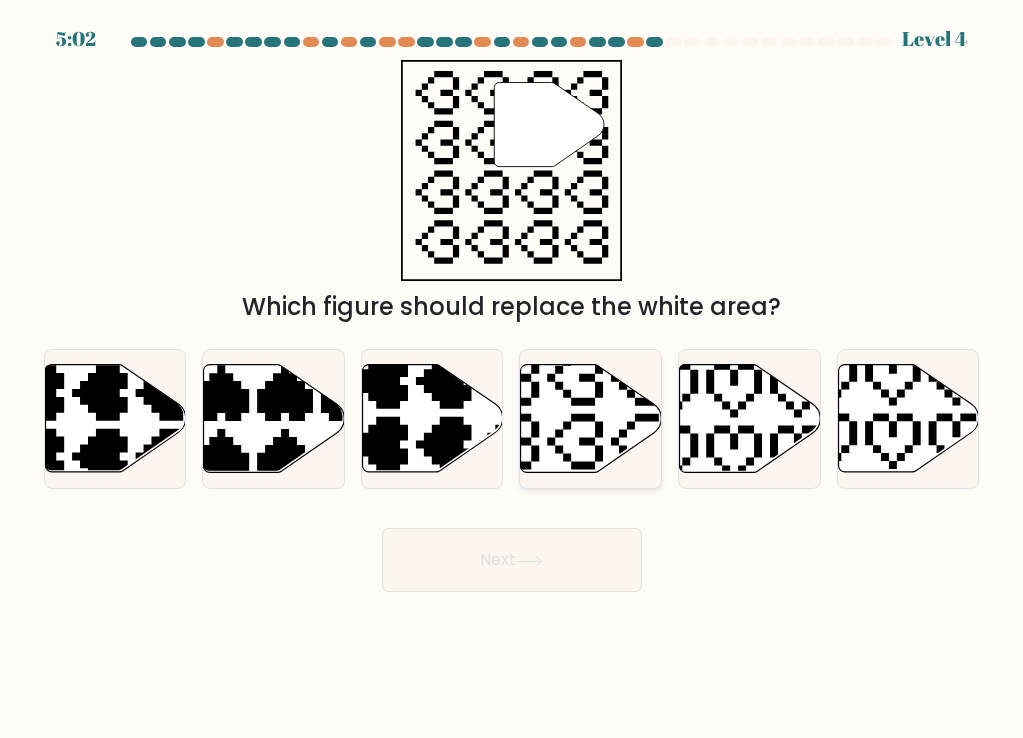click at bounding box center [591, 419] 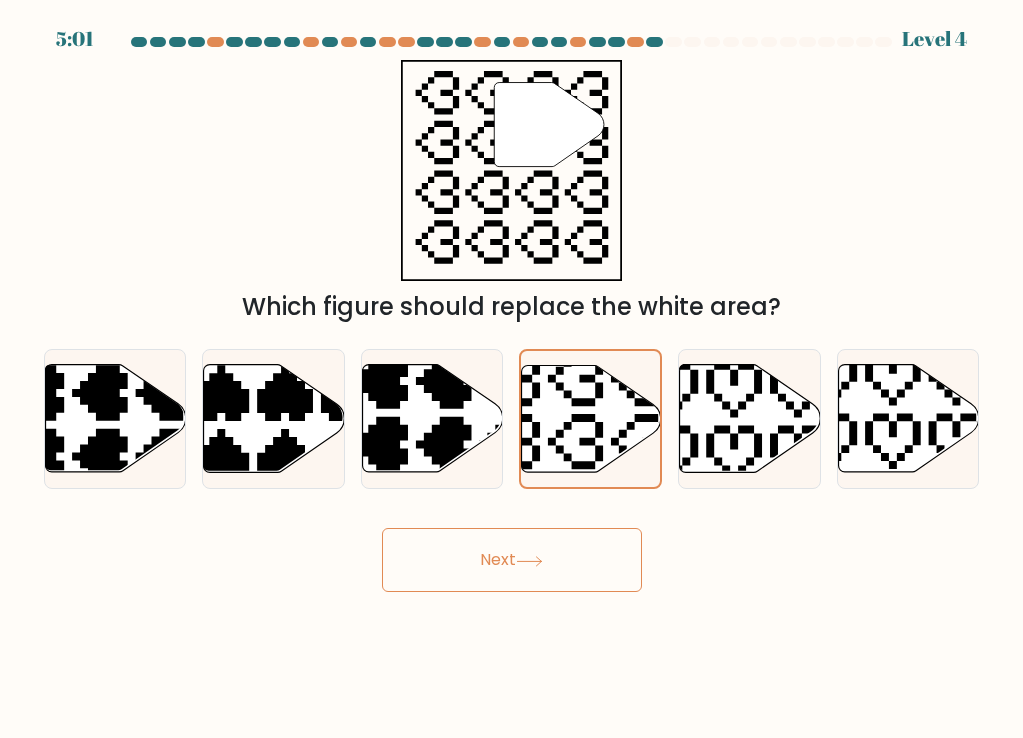 click on "Next" at bounding box center (512, 560) 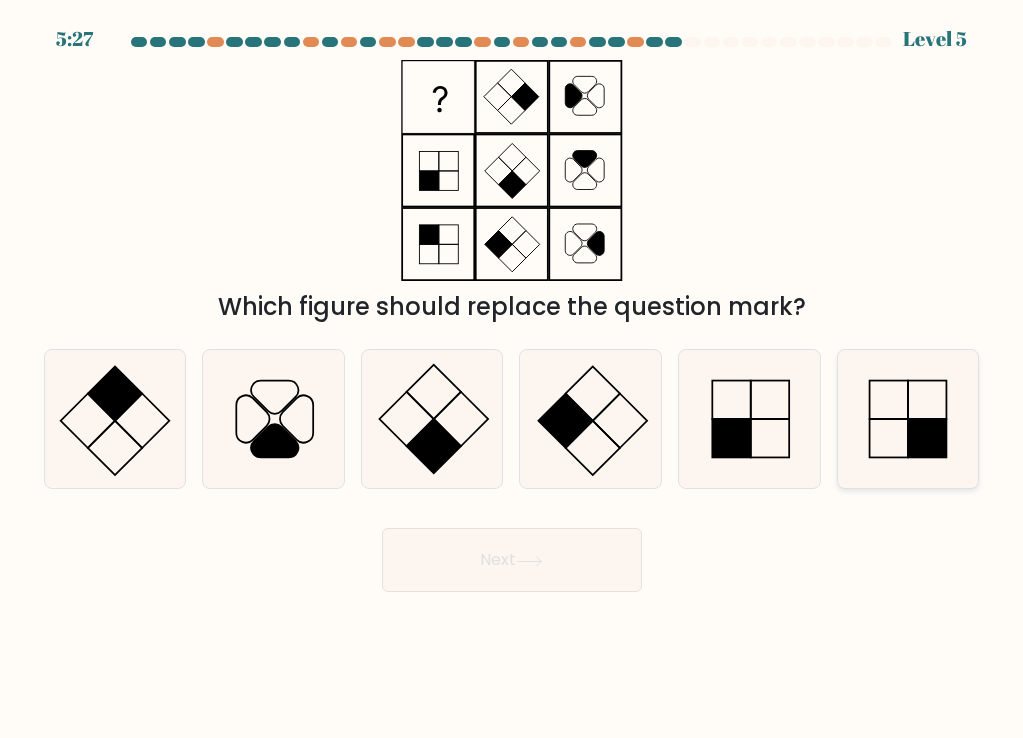 click at bounding box center (908, 419) 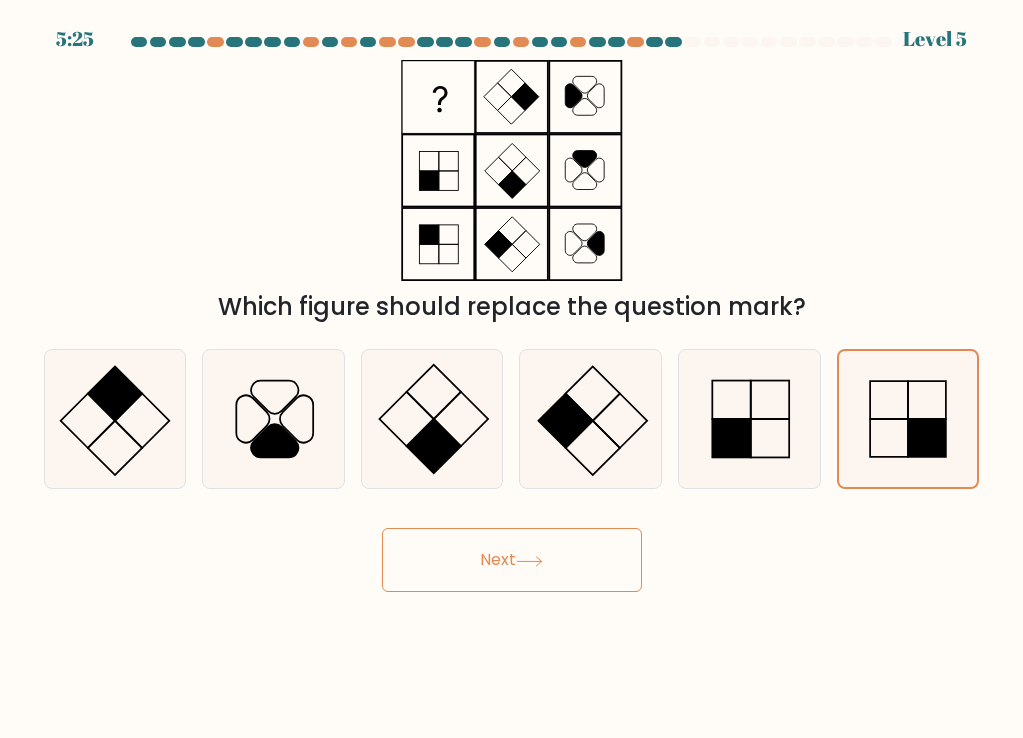 click on "Next" at bounding box center (512, 560) 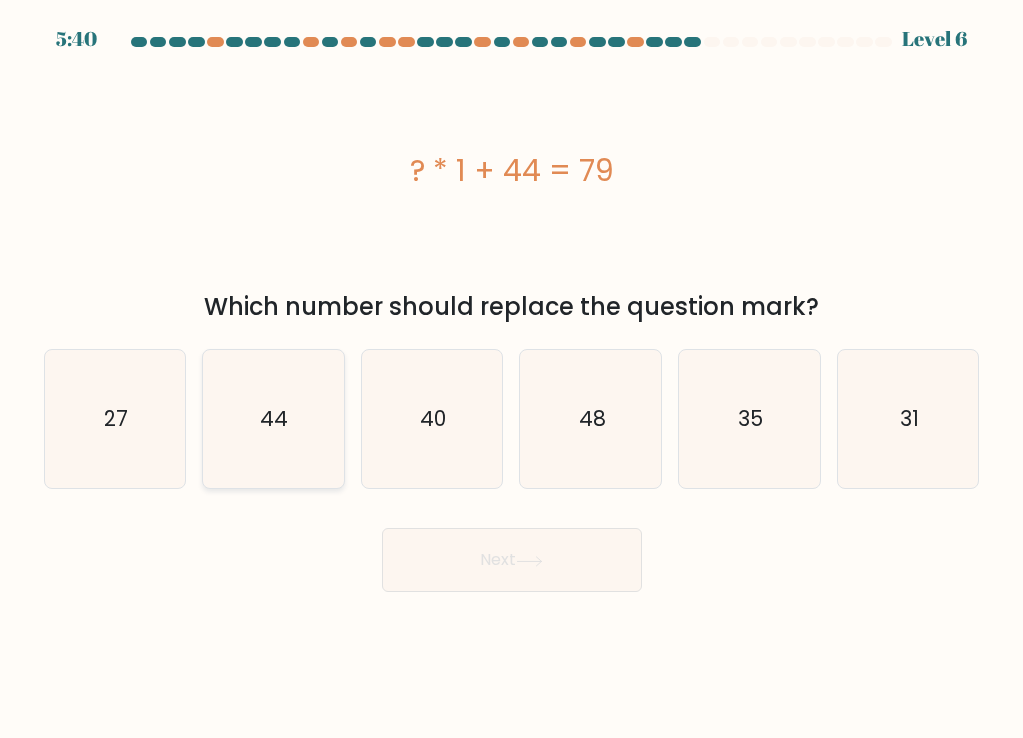click on "44" at bounding box center (273, 419) 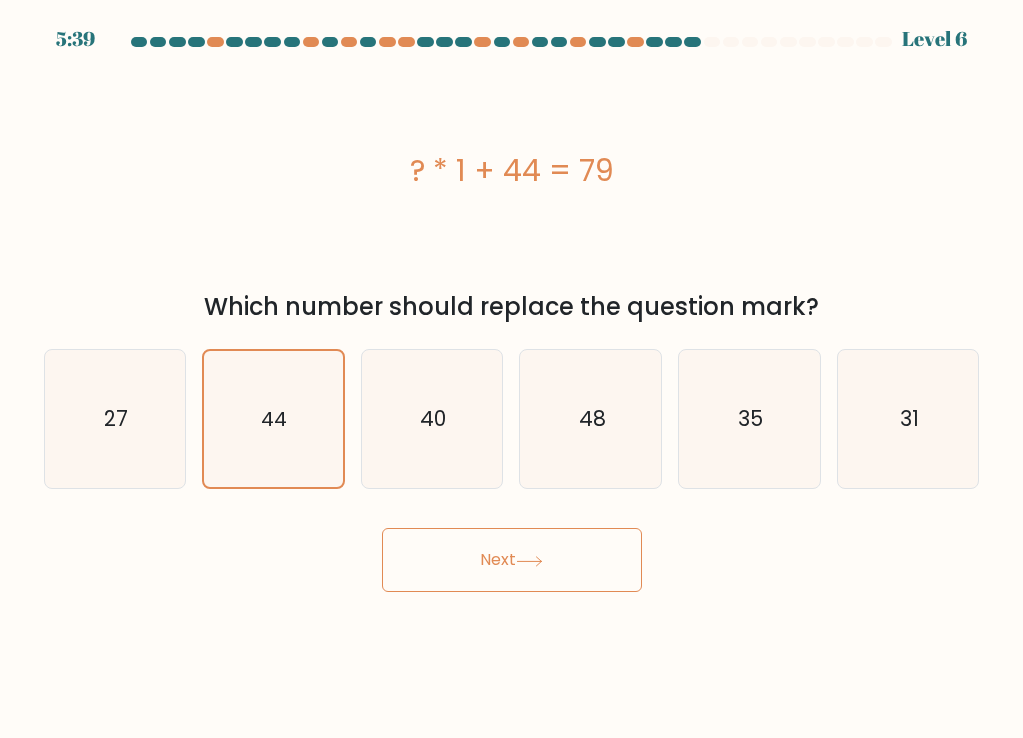 click on "Next" at bounding box center (512, 560) 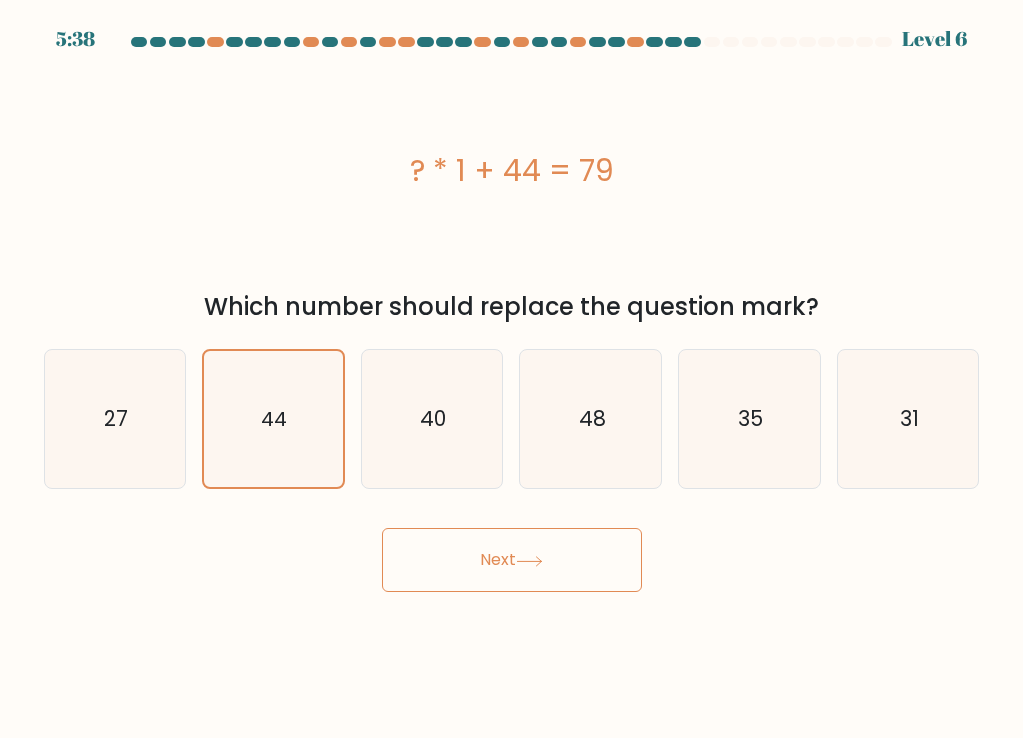 click on "Next" at bounding box center [512, 560] 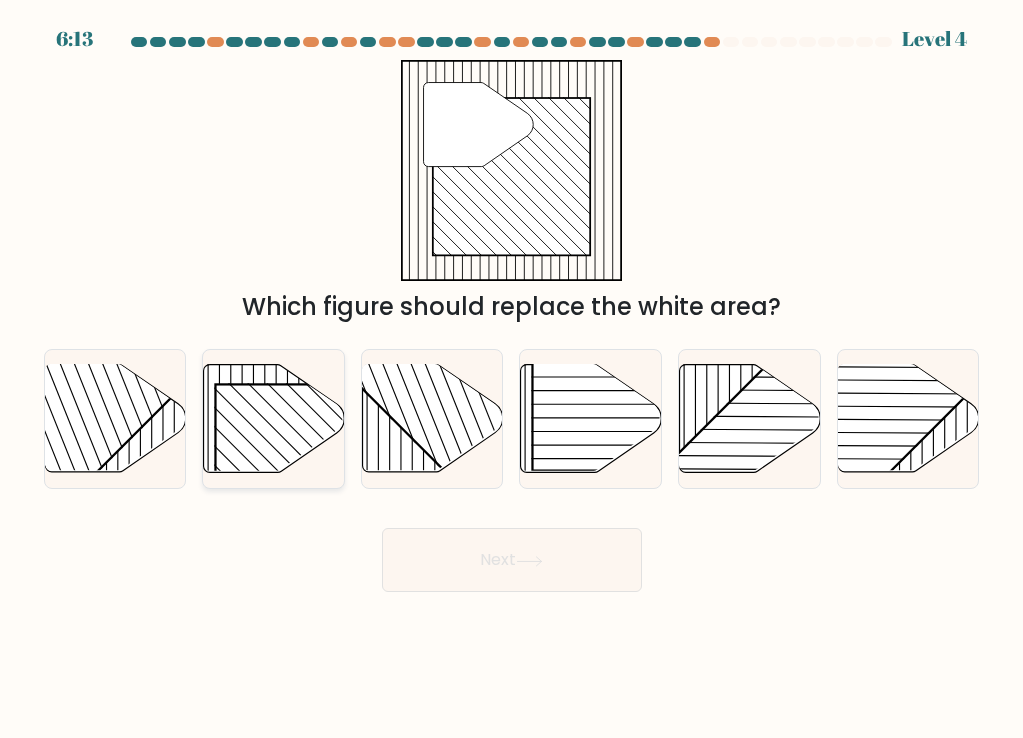 click at bounding box center (317, 486) 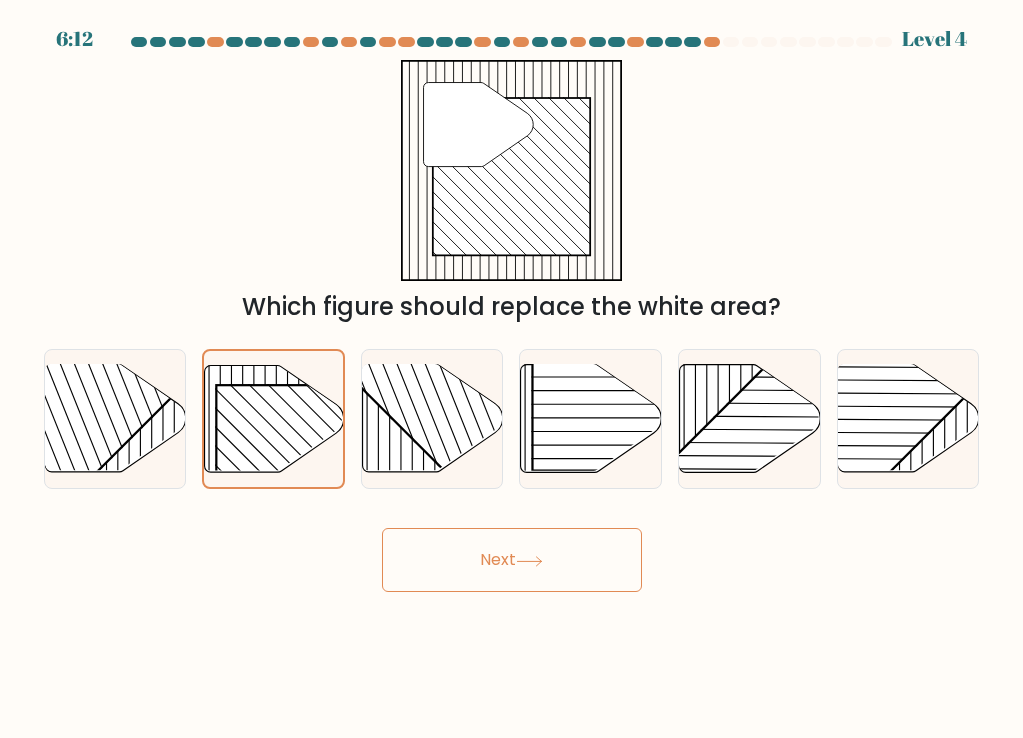 click on "Next" at bounding box center [512, 560] 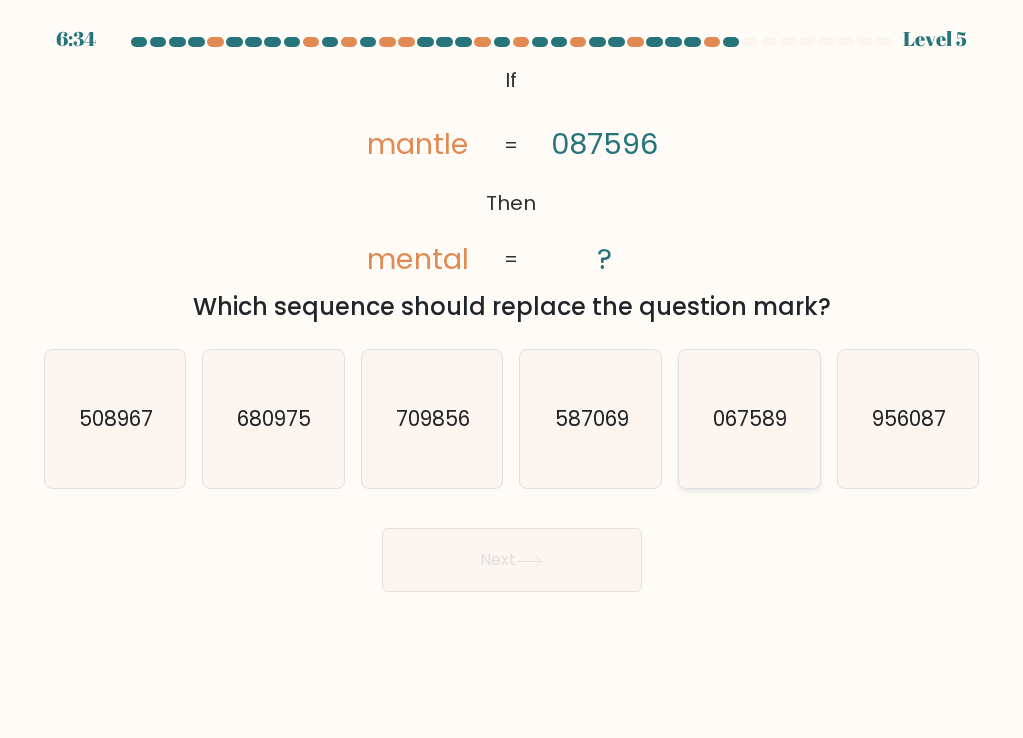 click on "067589" at bounding box center [749, 419] 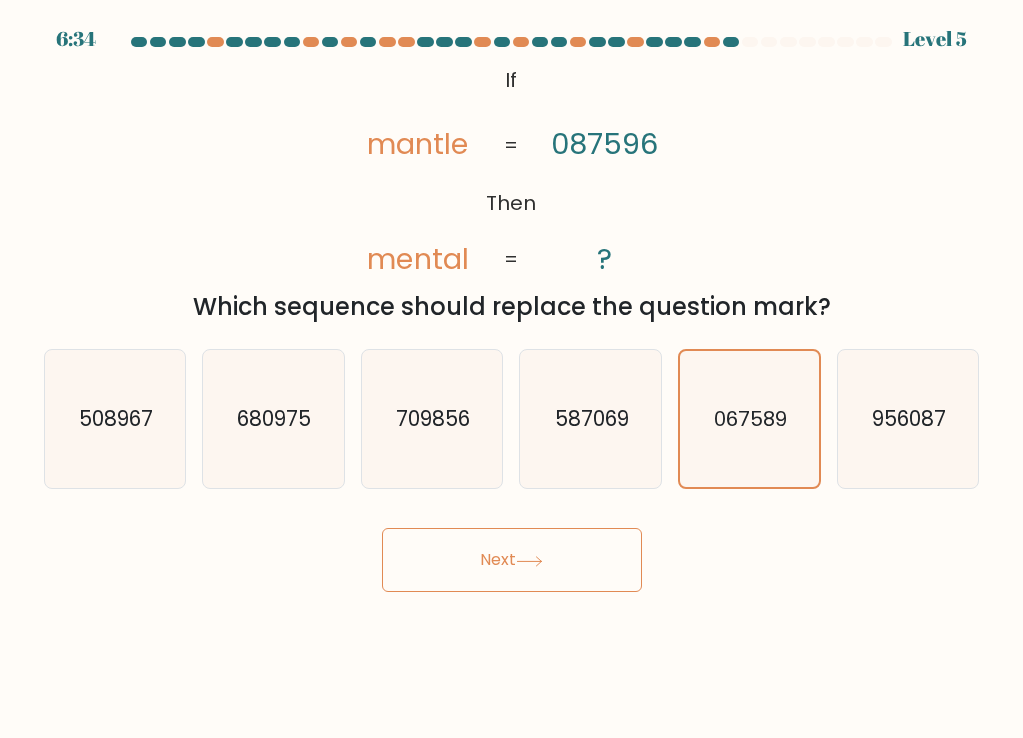 click on "Next" at bounding box center [512, 560] 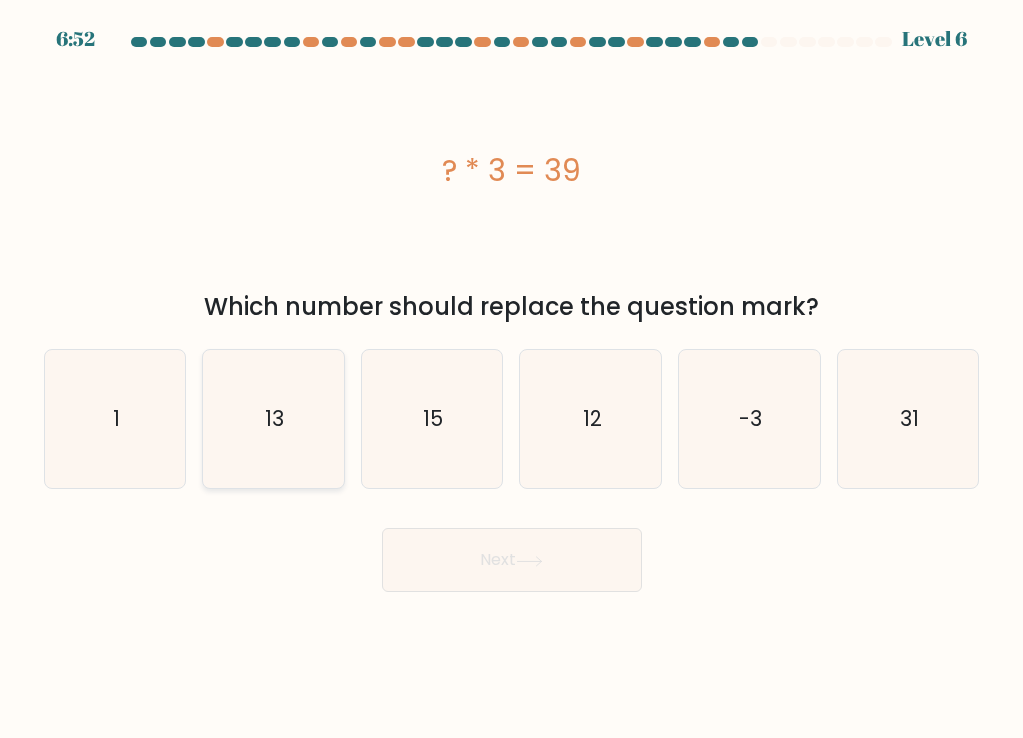 click on "13" at bounding box center (273, 419) 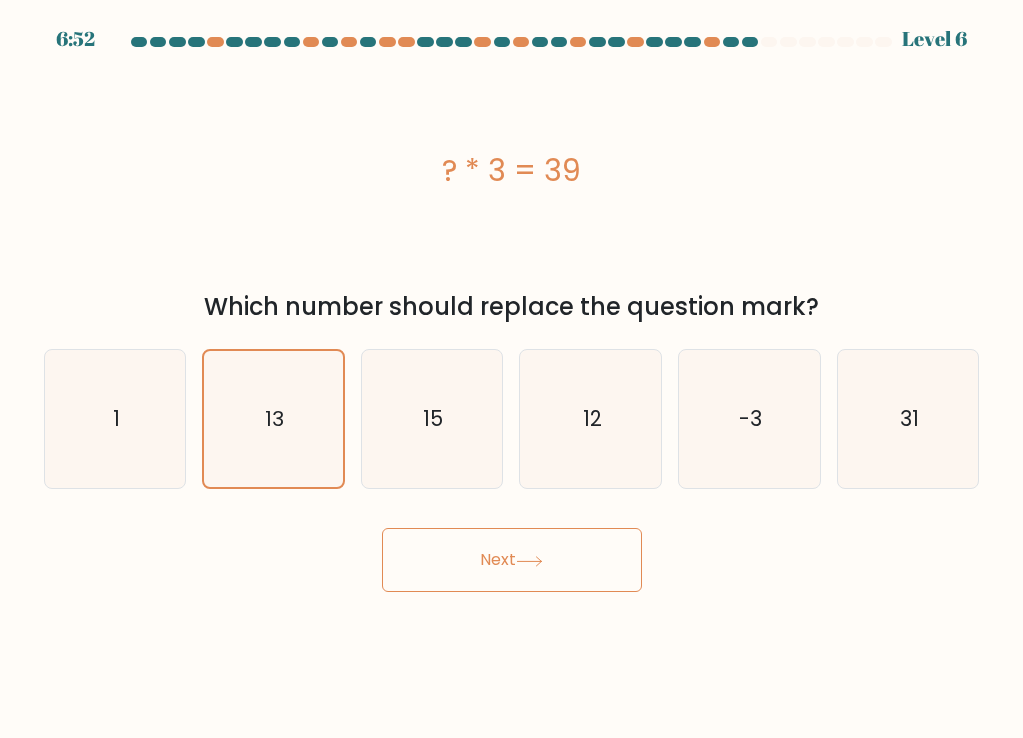 click on "Next" at bounding box center (512, 560) 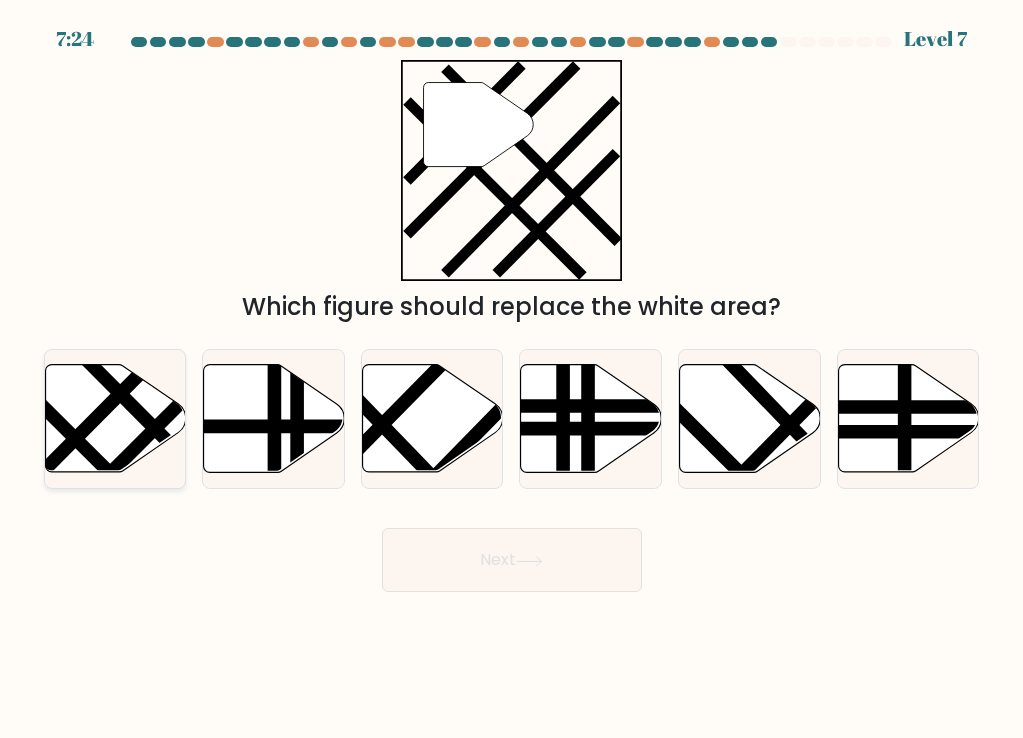 click at bounding box center [137, 500] 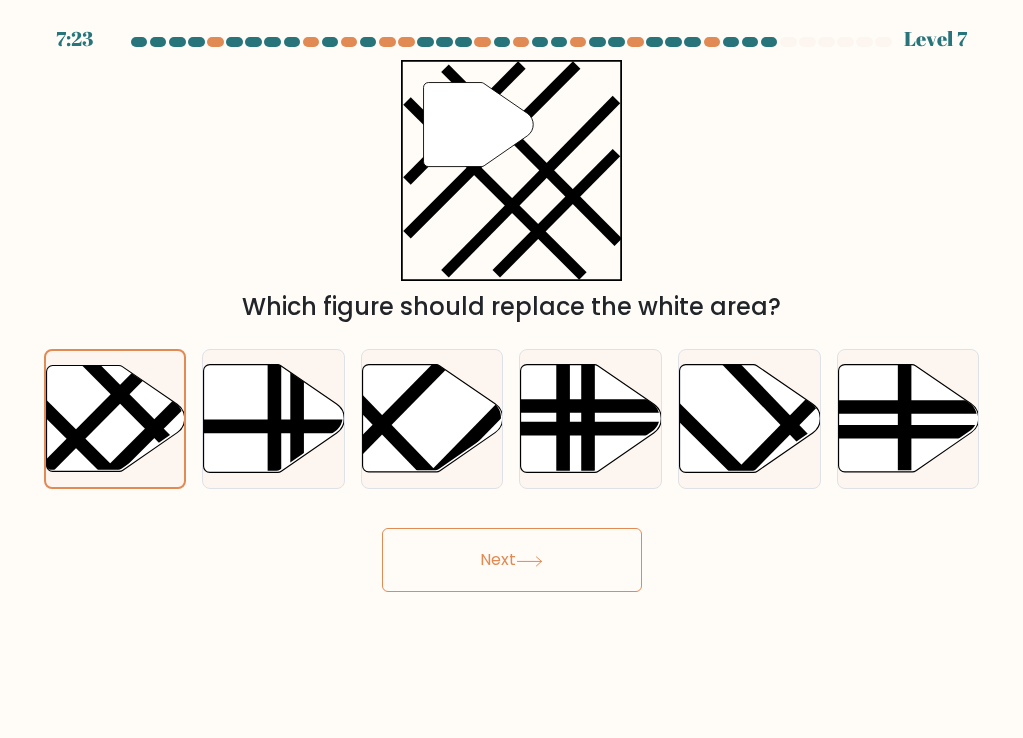 click on "Next" at bounding box center (512, 560) 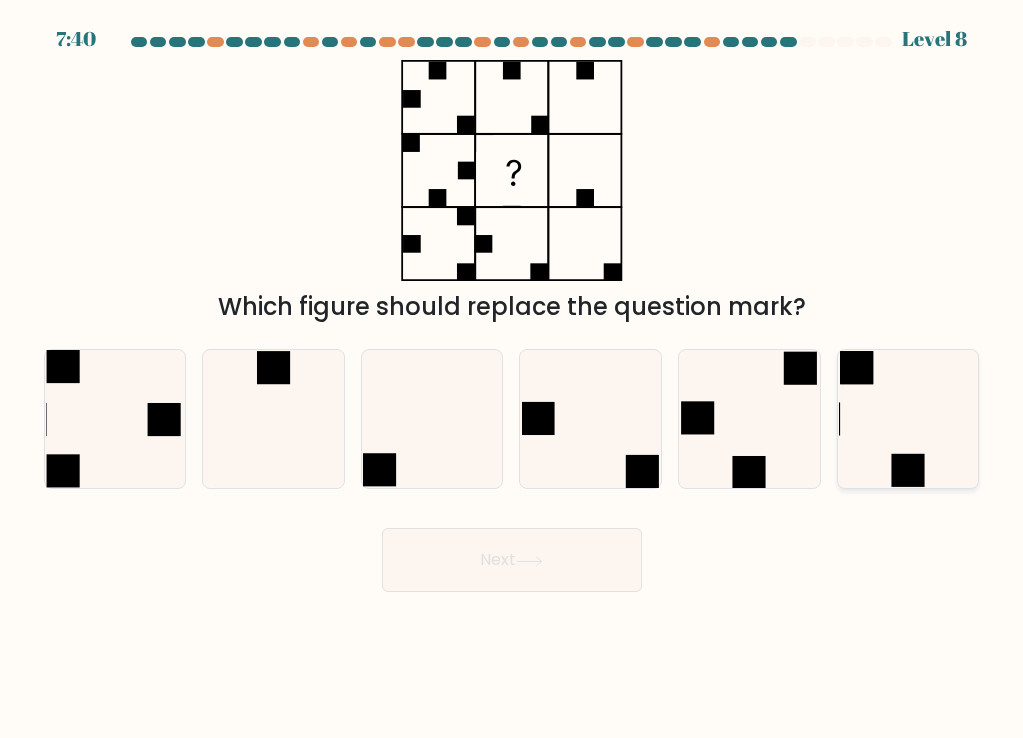 click at bounding box center [908, 419] 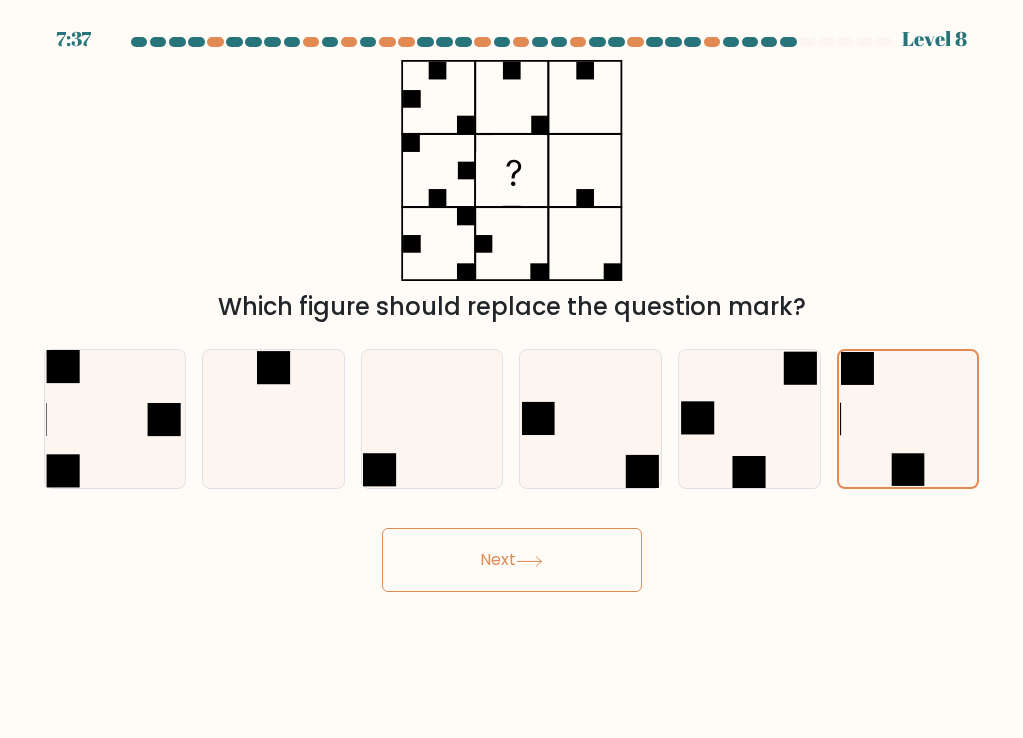 click on "Next" at bounding box center [512, 560] 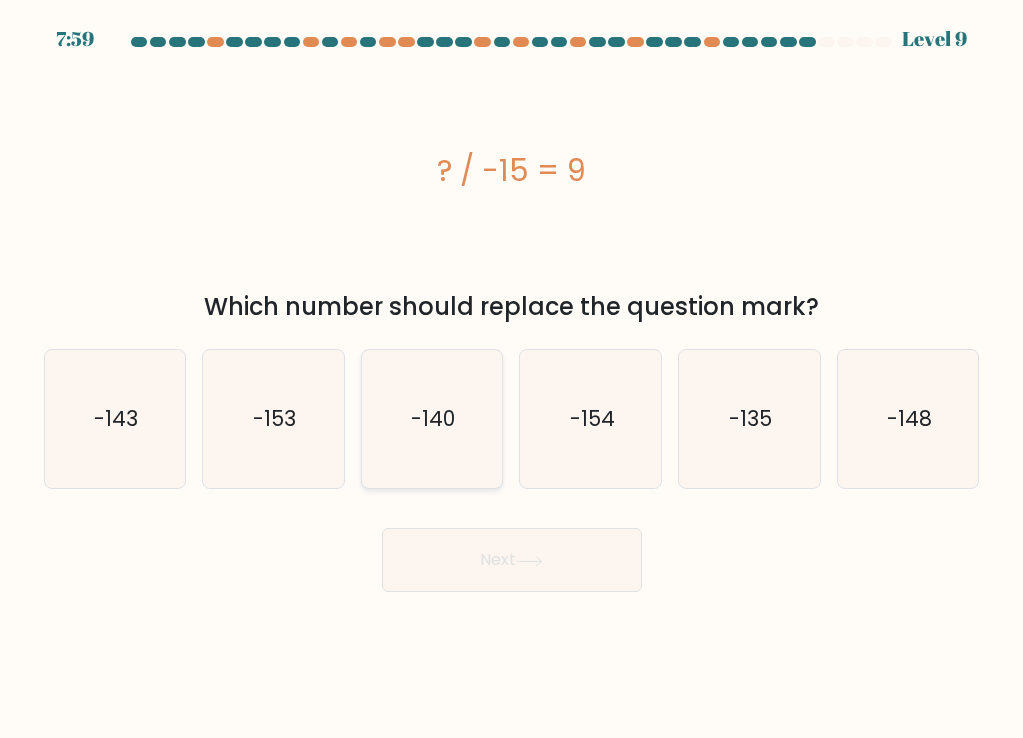 click on "-140" at bounding box center [432, 419] 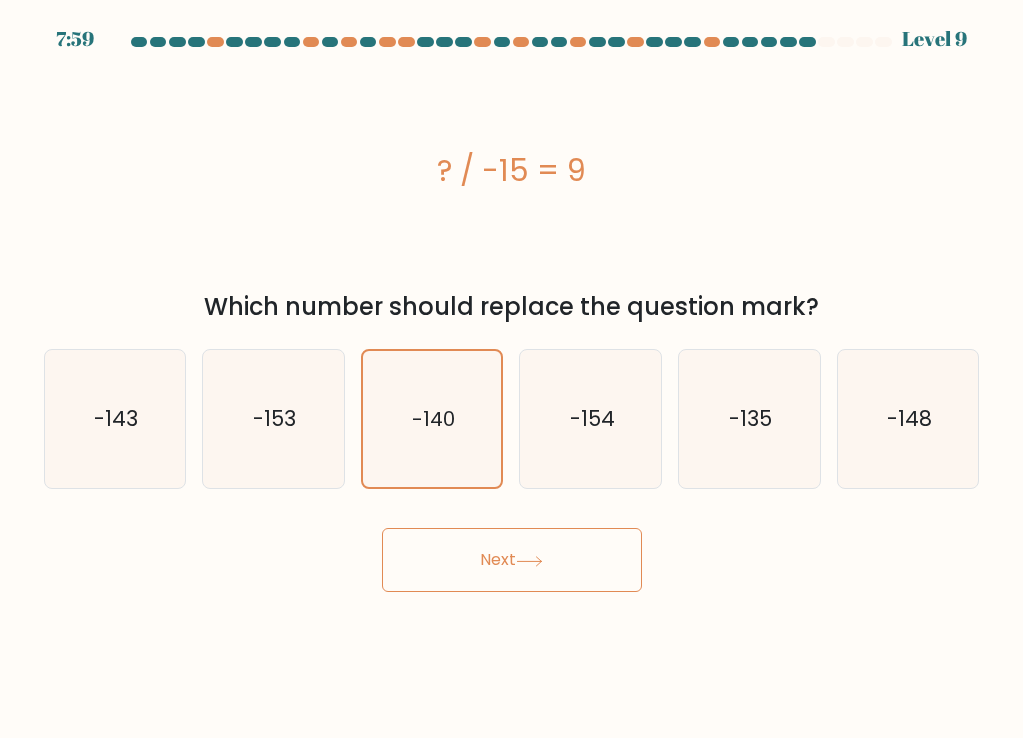 click at bounding box center [529, 561] 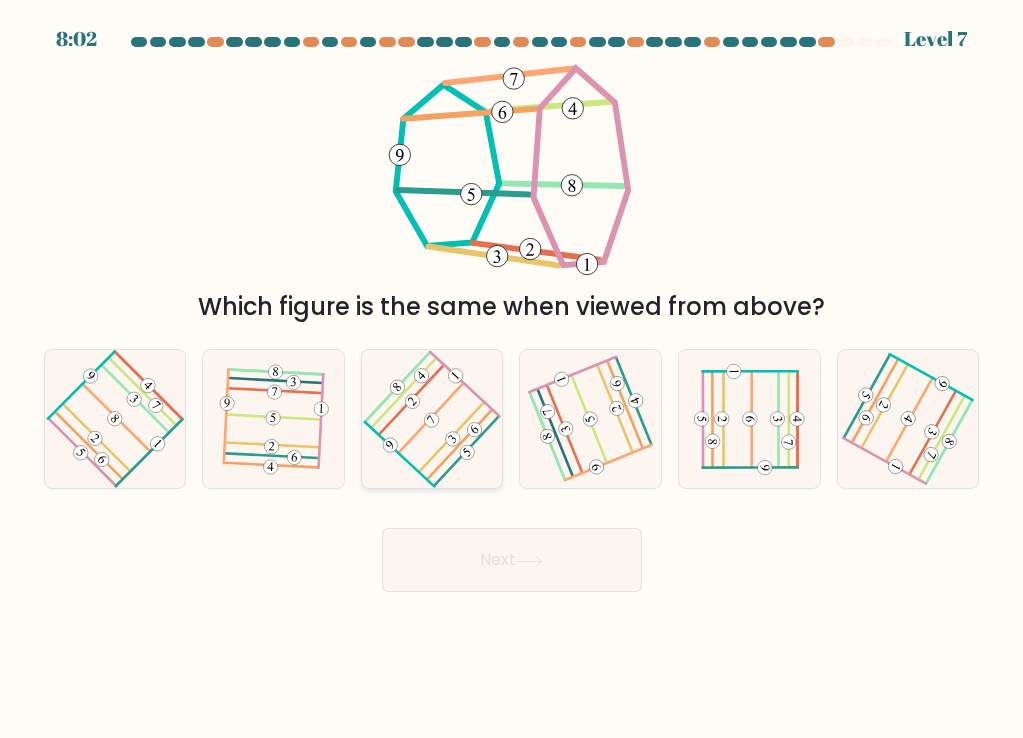 click at bounding box center [432, 419] 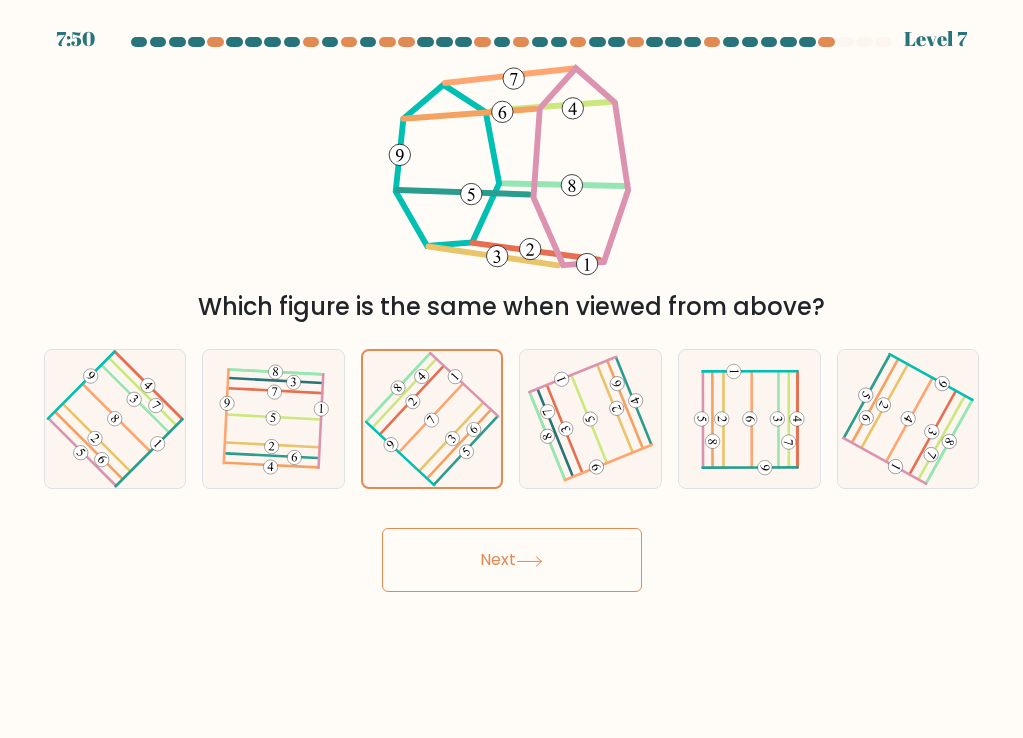 click on "Next" at bounding box center (512, 560) 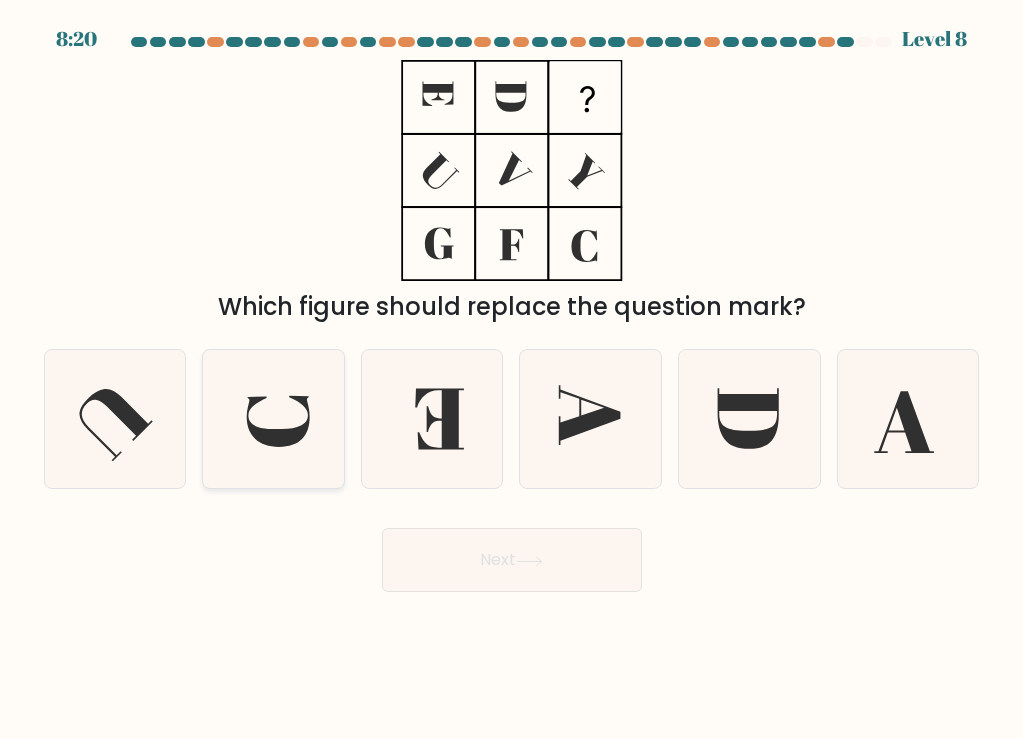 click at bounding box center (278, 421) 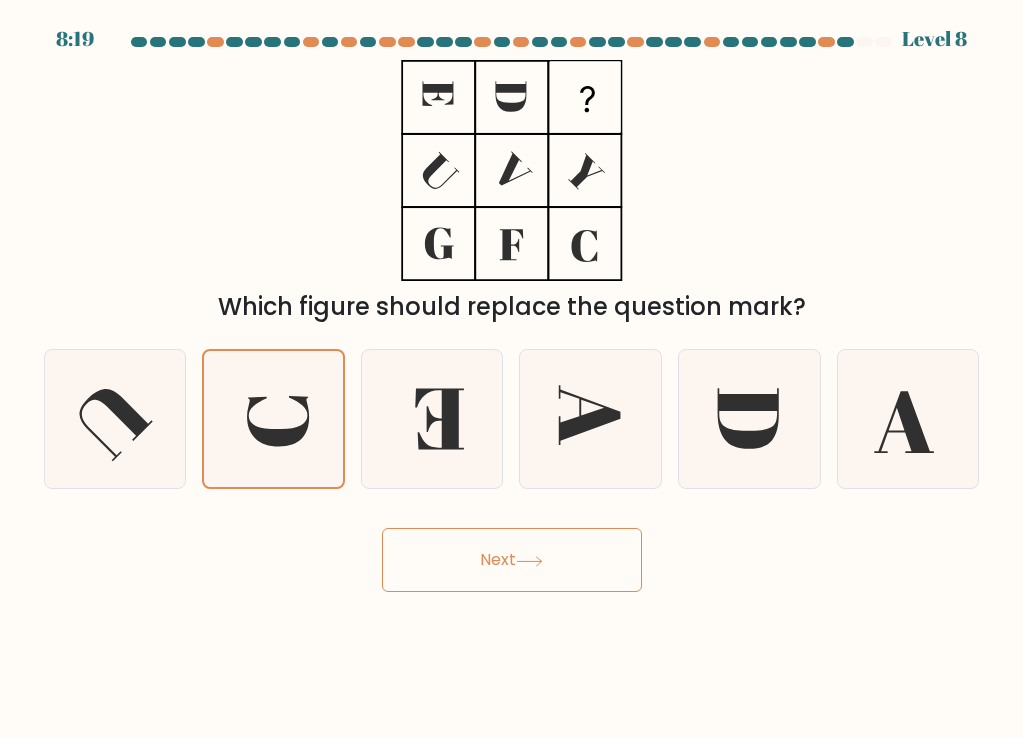 click on "Next" at bounding box center [512, 560] 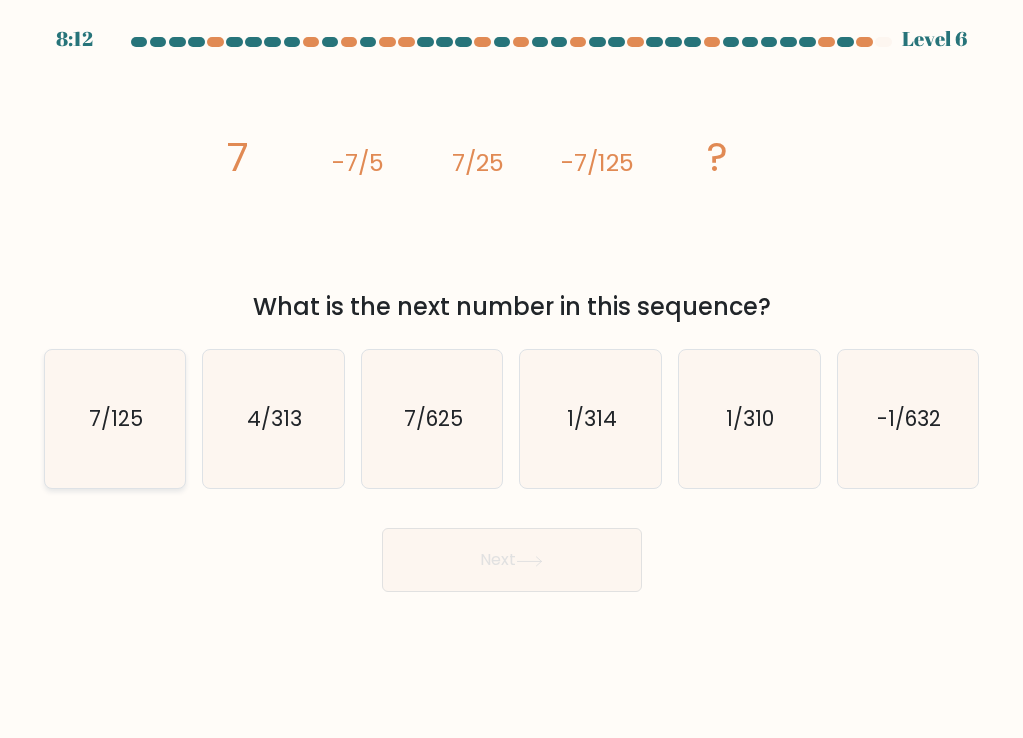 click on "7/125" at bounding box center (116, 418) 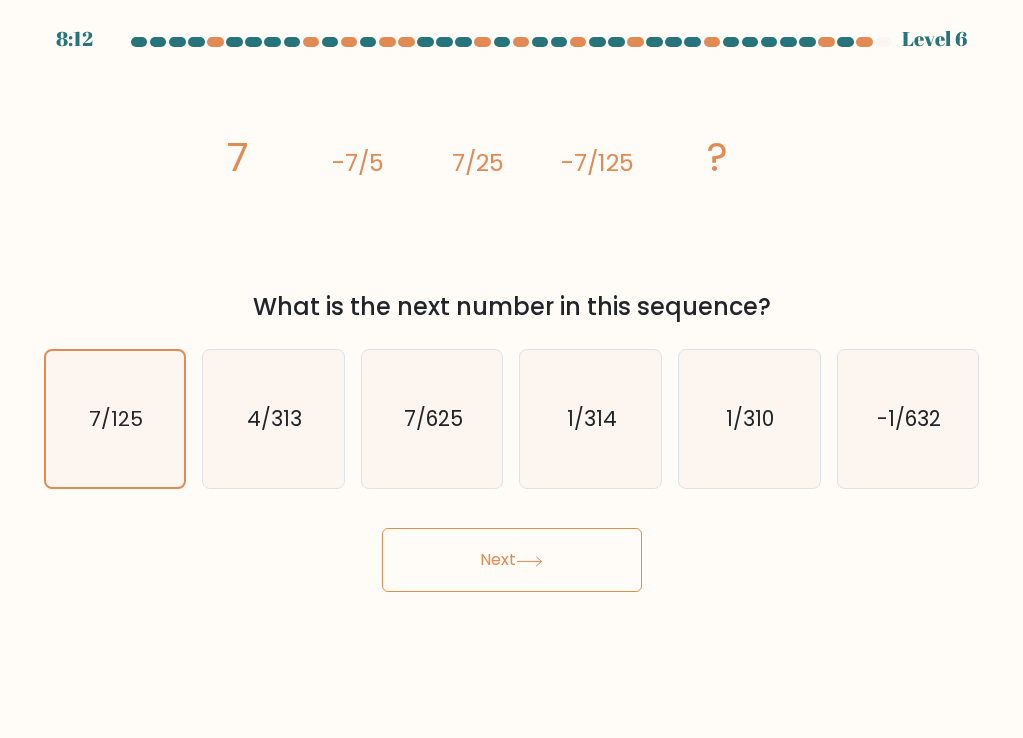 click on "Next" at bounding box center (512, 560) 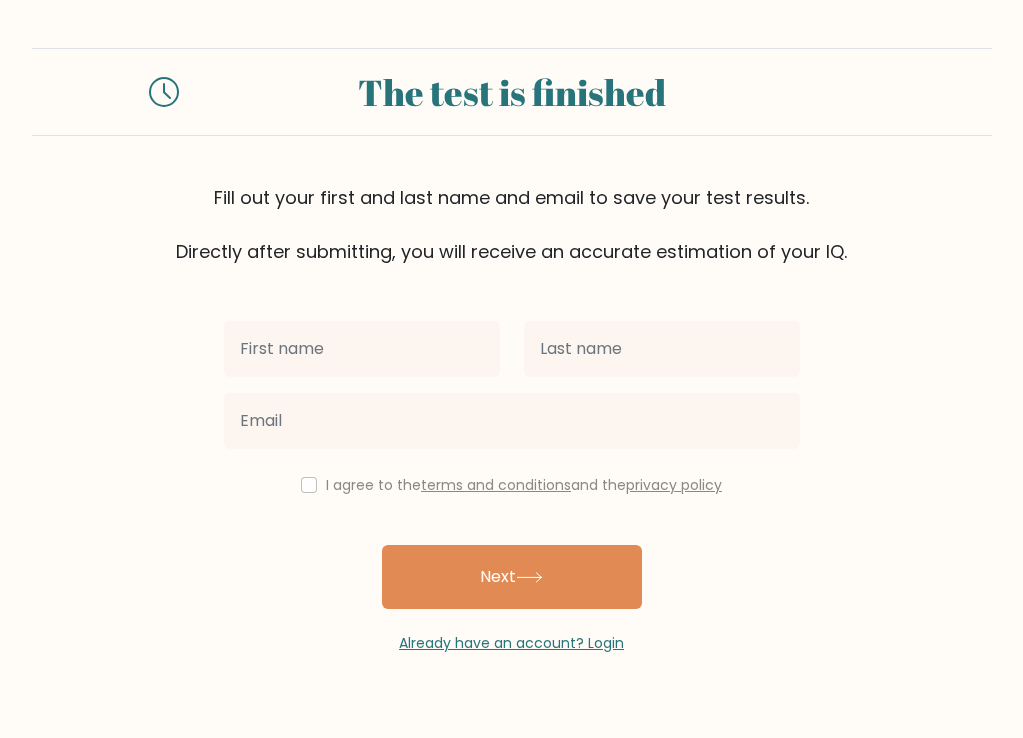 scroll, scrollTop: 0, scrollLeft: 0, axis: both 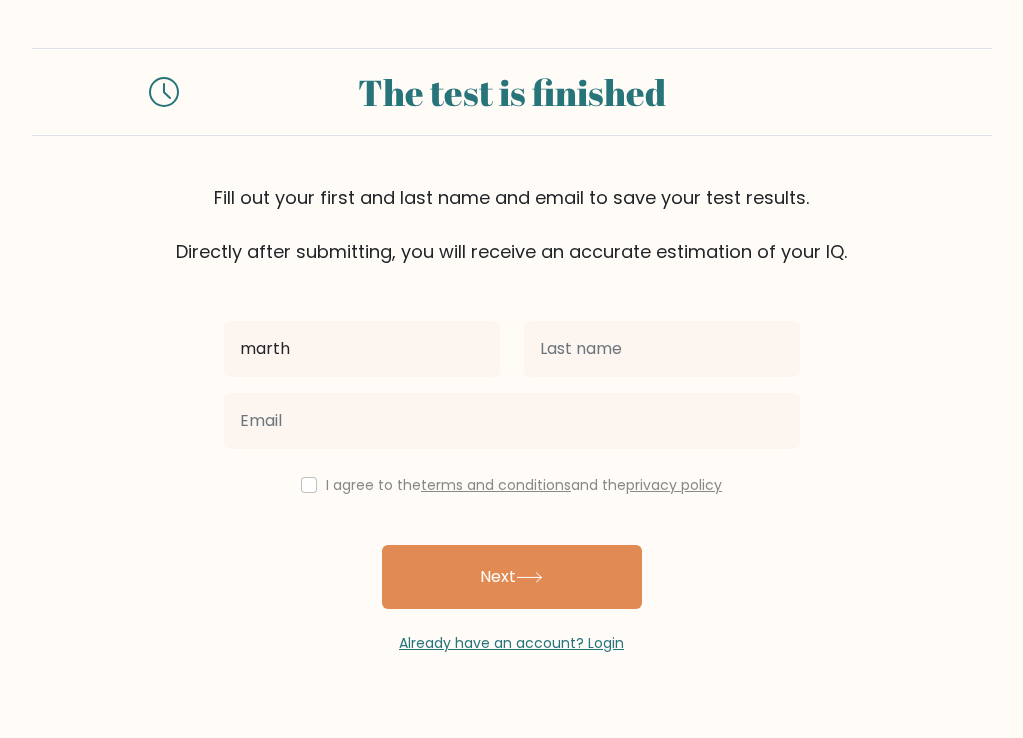 type on "marth" 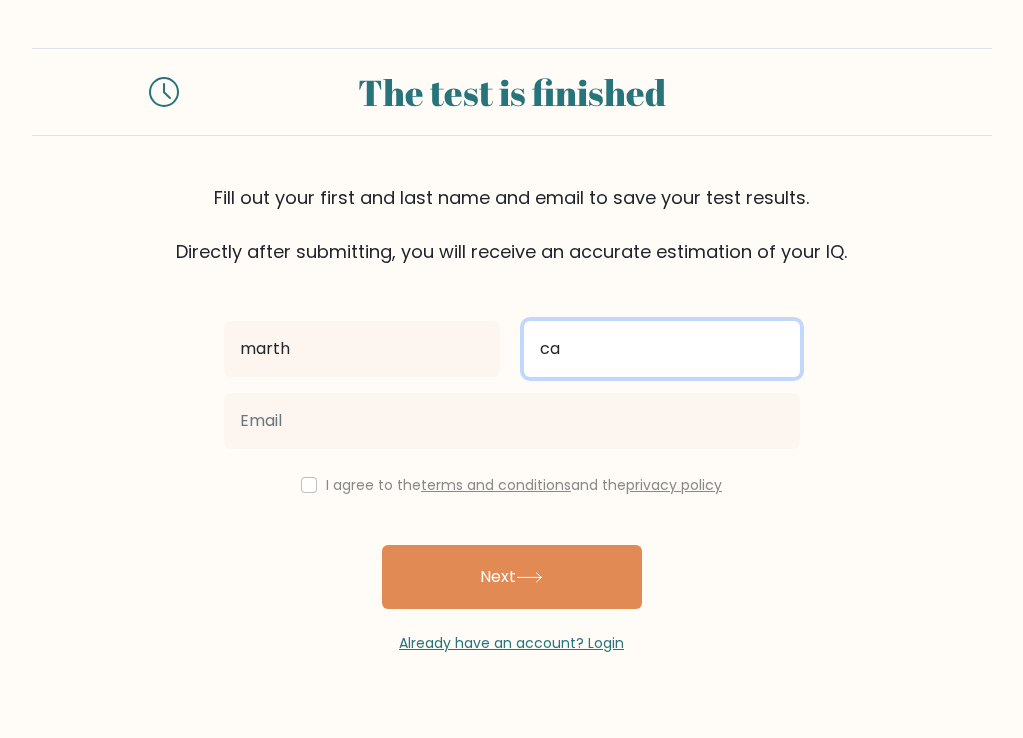type on "ca" 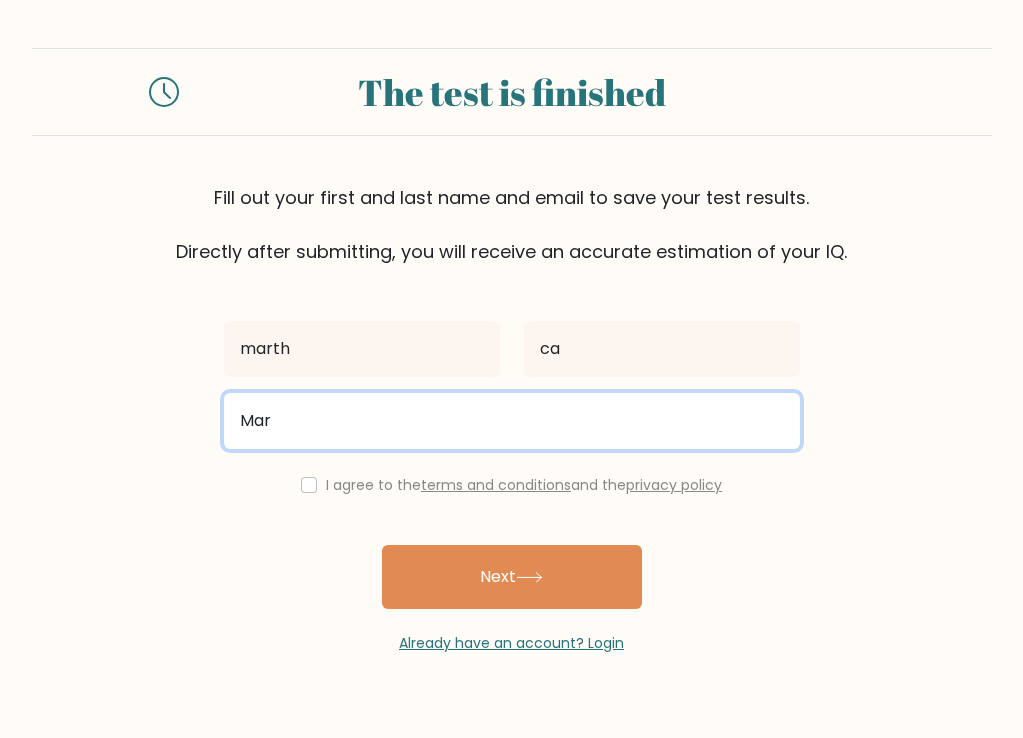 click on "Next" at bounding box center (512, 577) 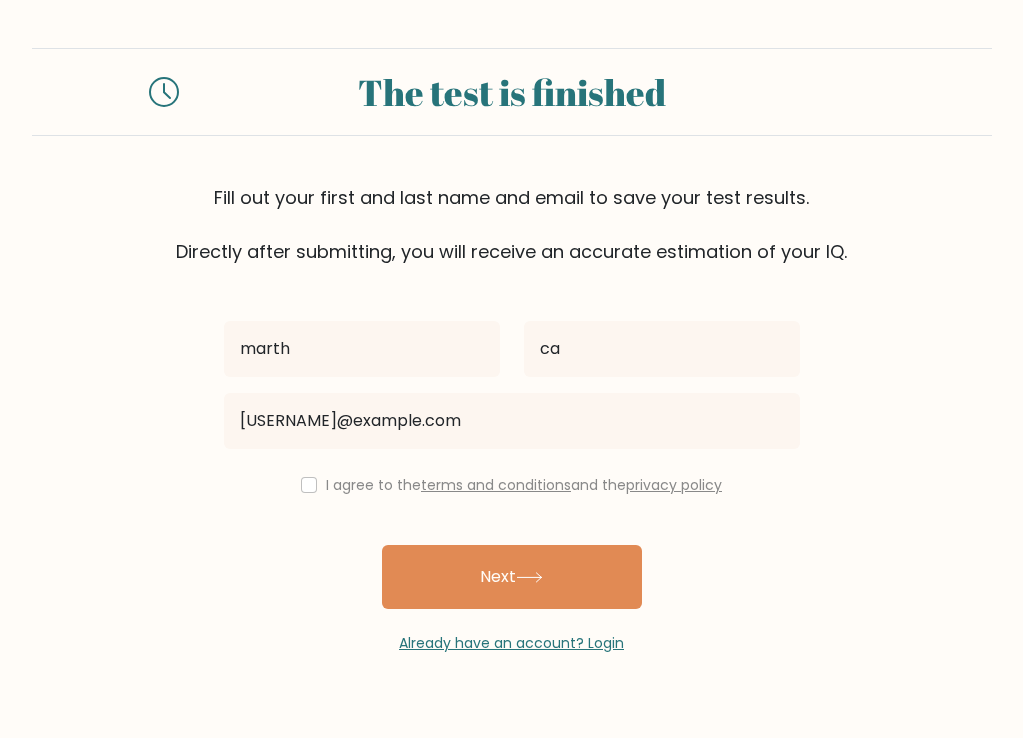 click on "I agree to the  terms and conditions  and the  privacy policy" at bounding box center [512, 485] 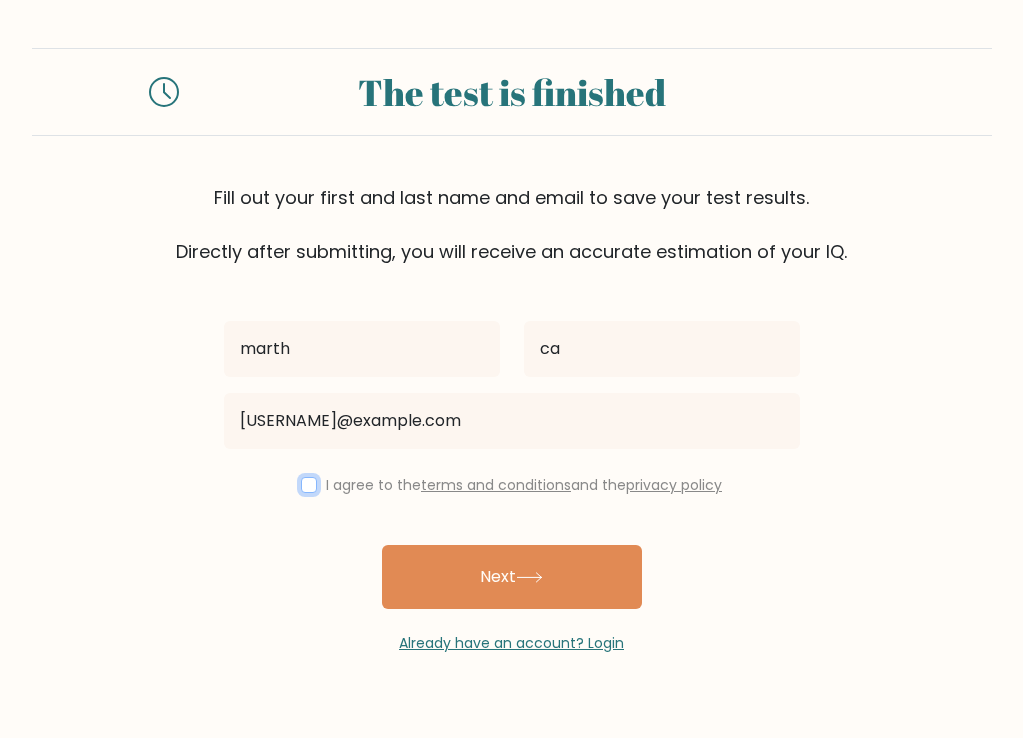 click at bounding box center [309, 485] 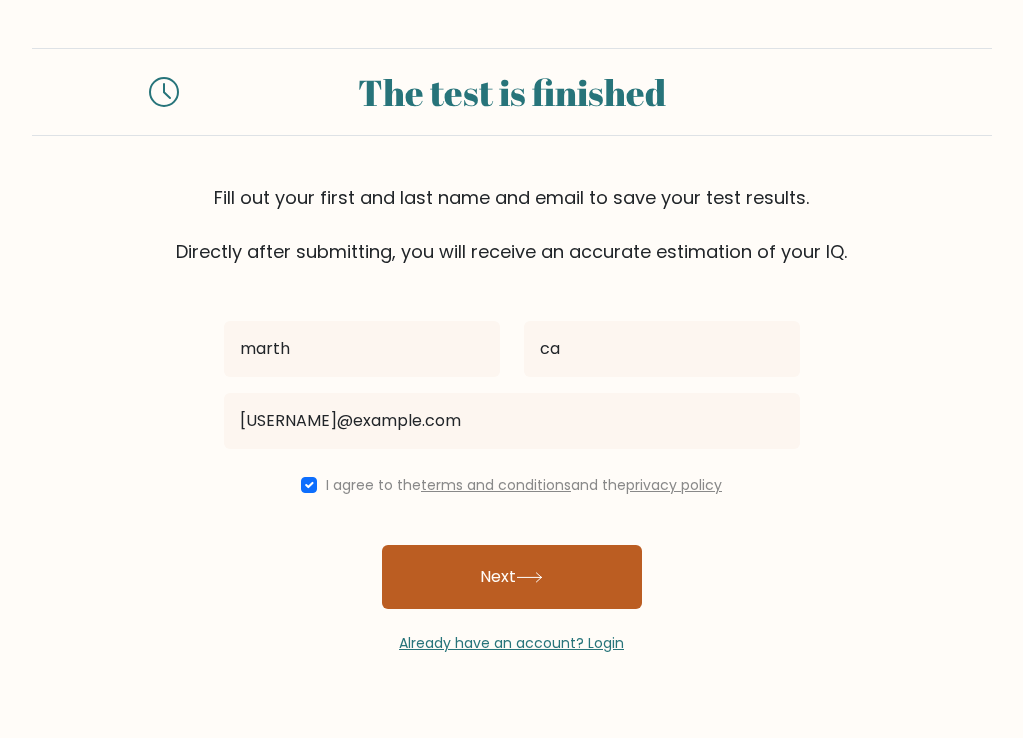 click on "Next" at bounding box center [512, 577] 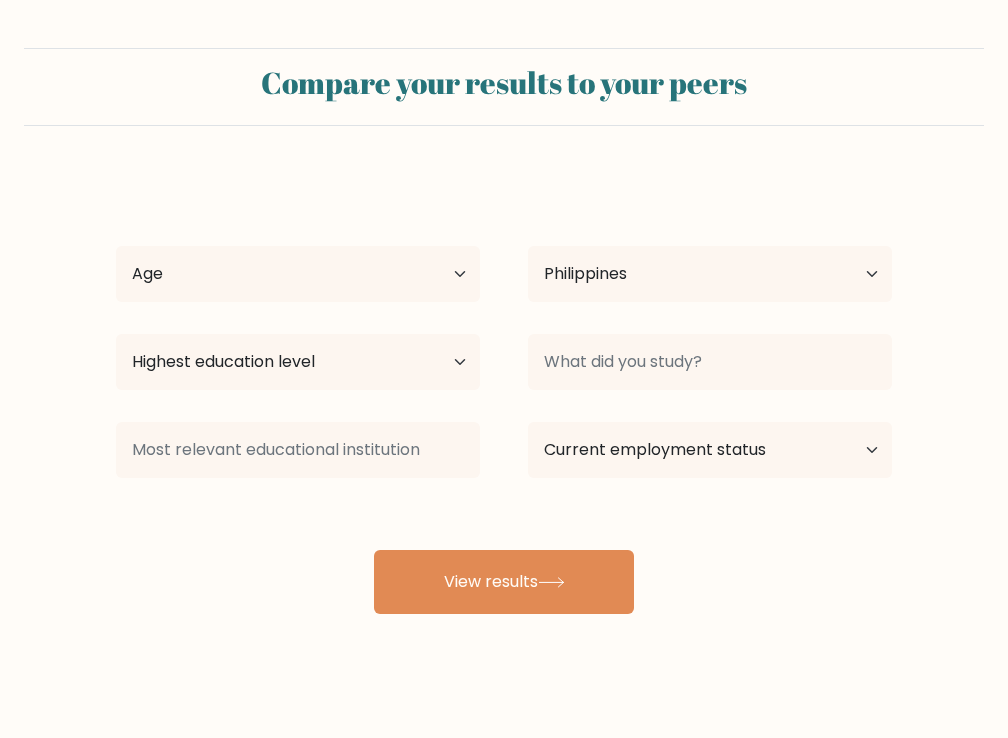 scroll, scrollTop: 0, scrollLeft: 0, axis: both 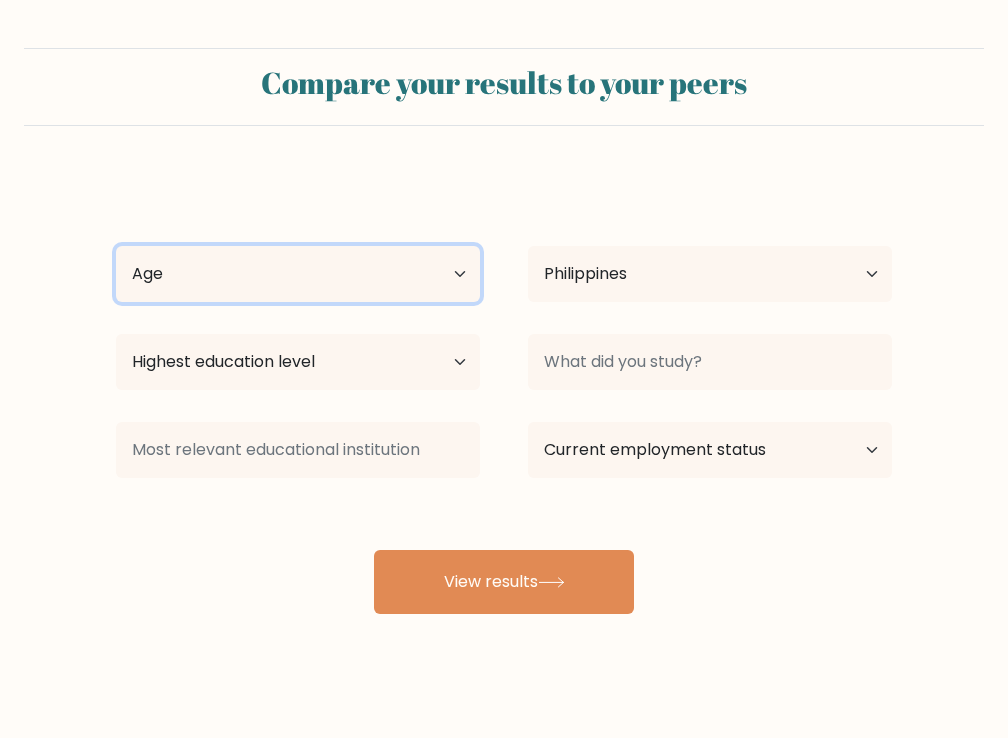 click on "Age
Under 18 years old
18-24 years old
25-34 years old
35-44 years old
45-54 years old
55-64 years old
65 years old and above" at bounding box center [298, 274] 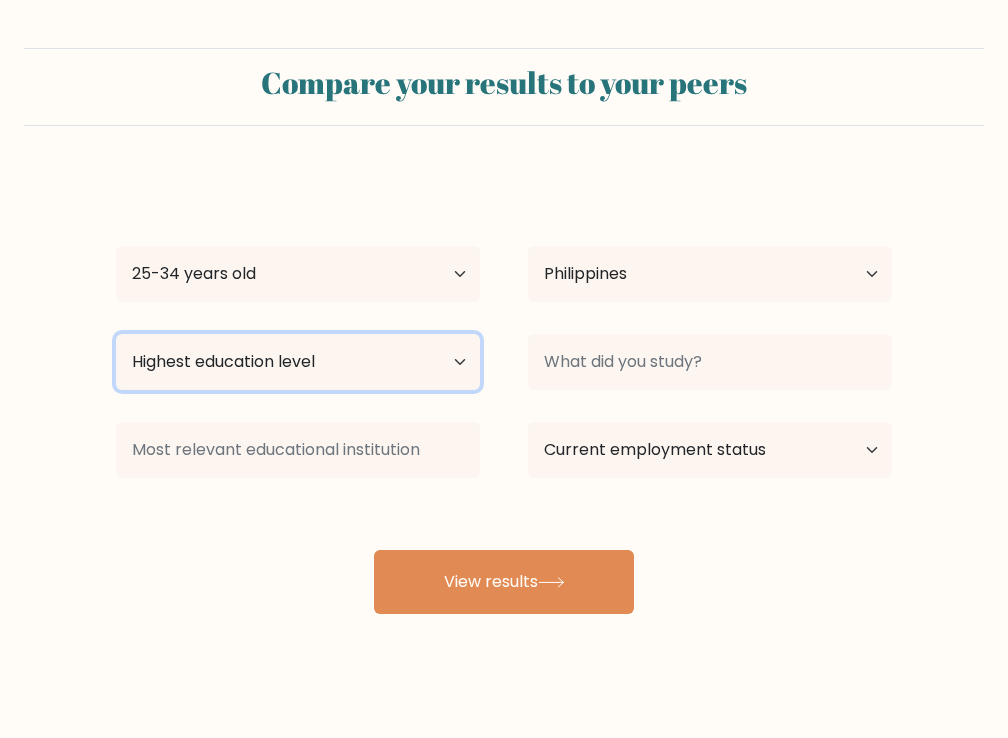 click on "Highest education level
No schooling
Primary
Lower Secondary
Upper Secondary
Occupation Specific
Bachelor's degree
Master's degree
Doctoral degree" at bounding box center (298, 362) 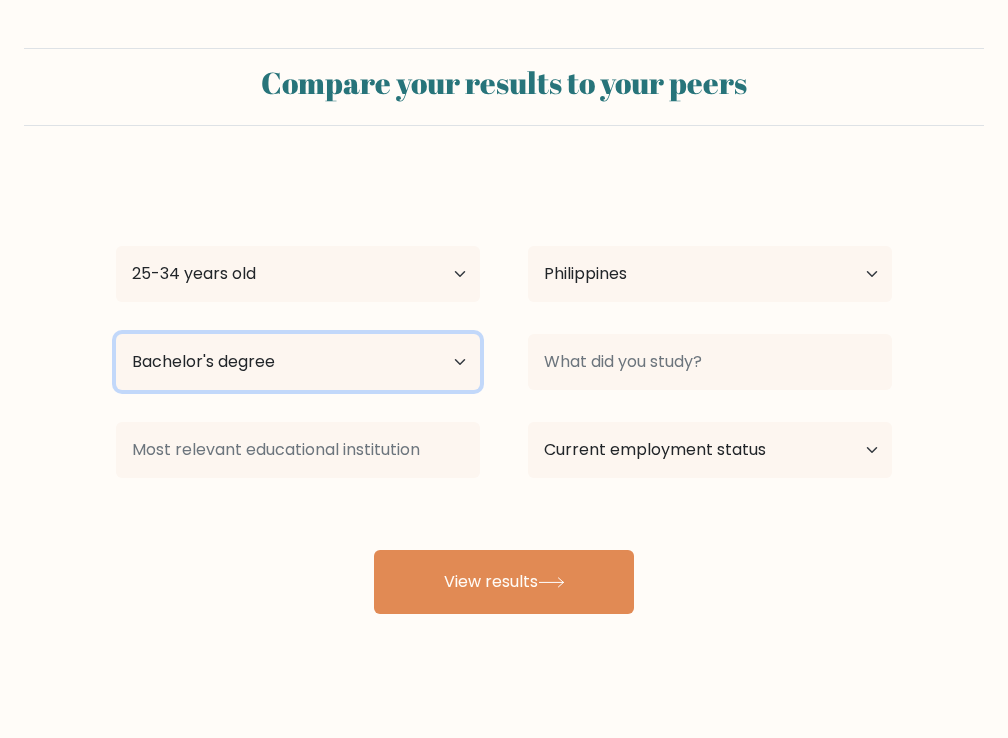 click on "Highest education level
No schooling
Primary
Lower Secondary
Upper Secondary
Occupation Specific
Bachelor's degree
Master's degree
Doctoral degree" at bounding box center (298, 362) 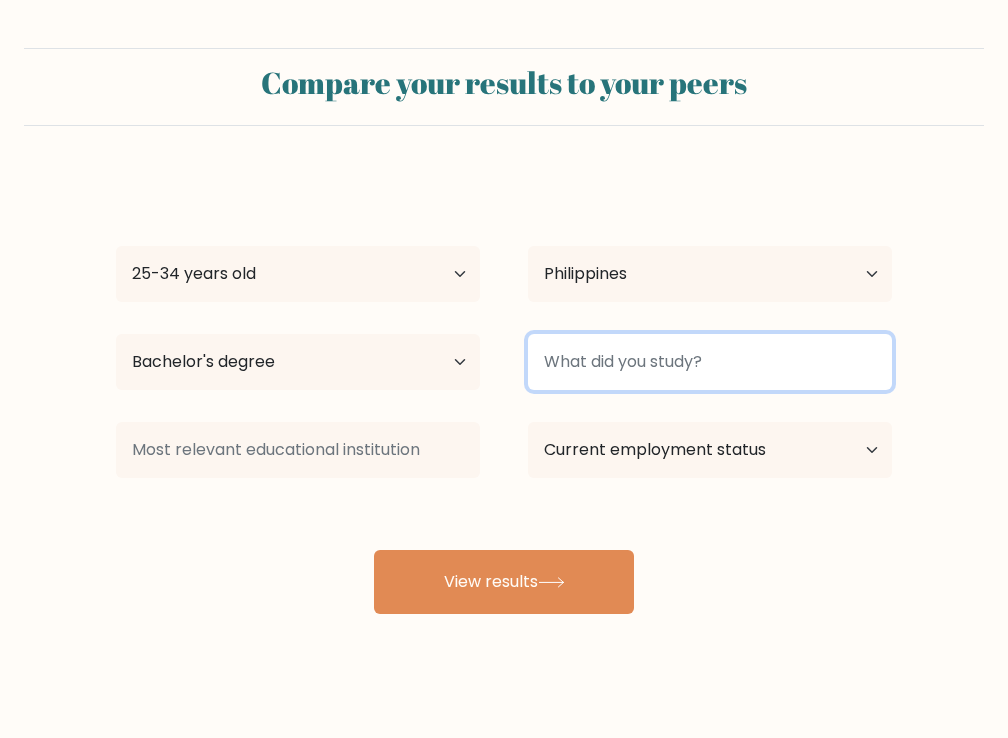 click at bounding box center [710, 362] 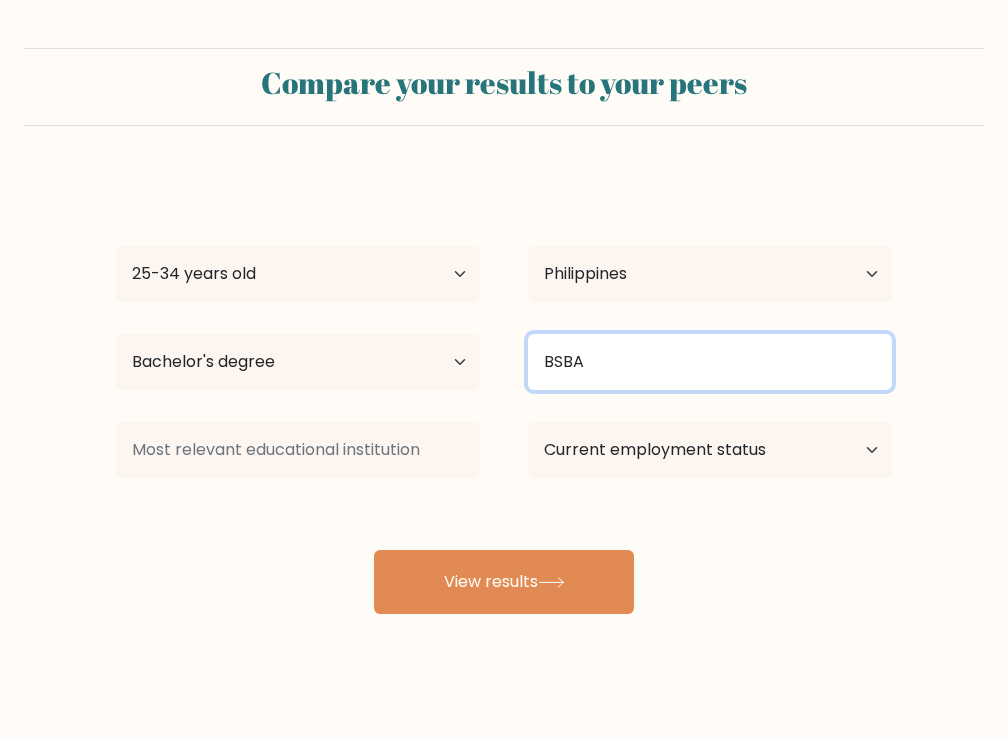 type on "BSBA" 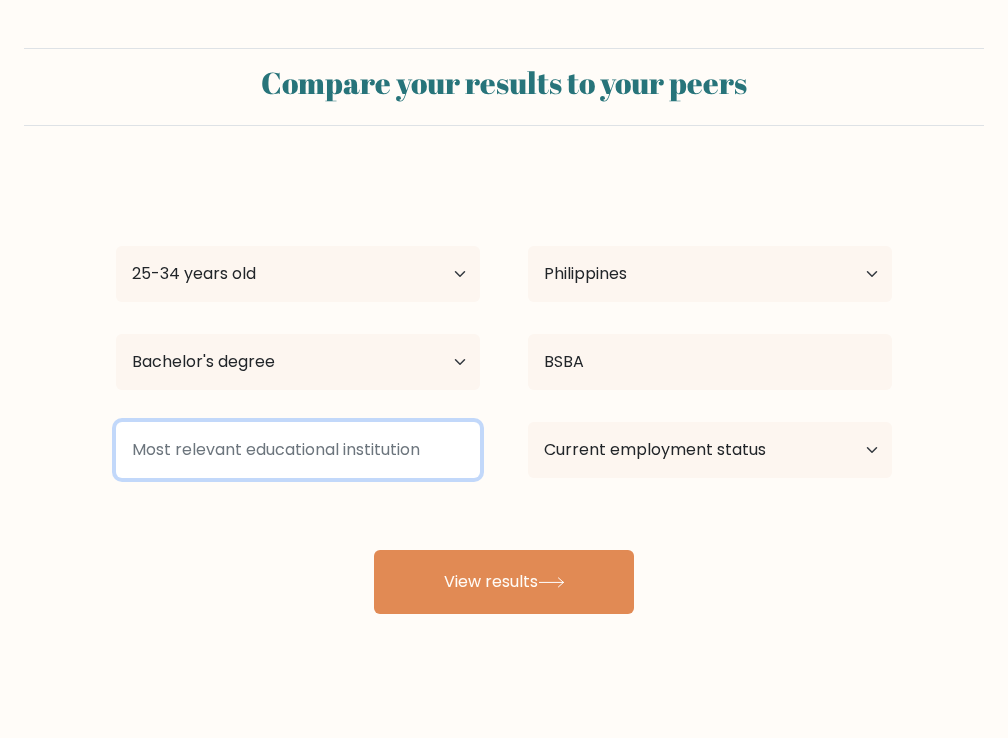 click at bounding box center [298, 450] 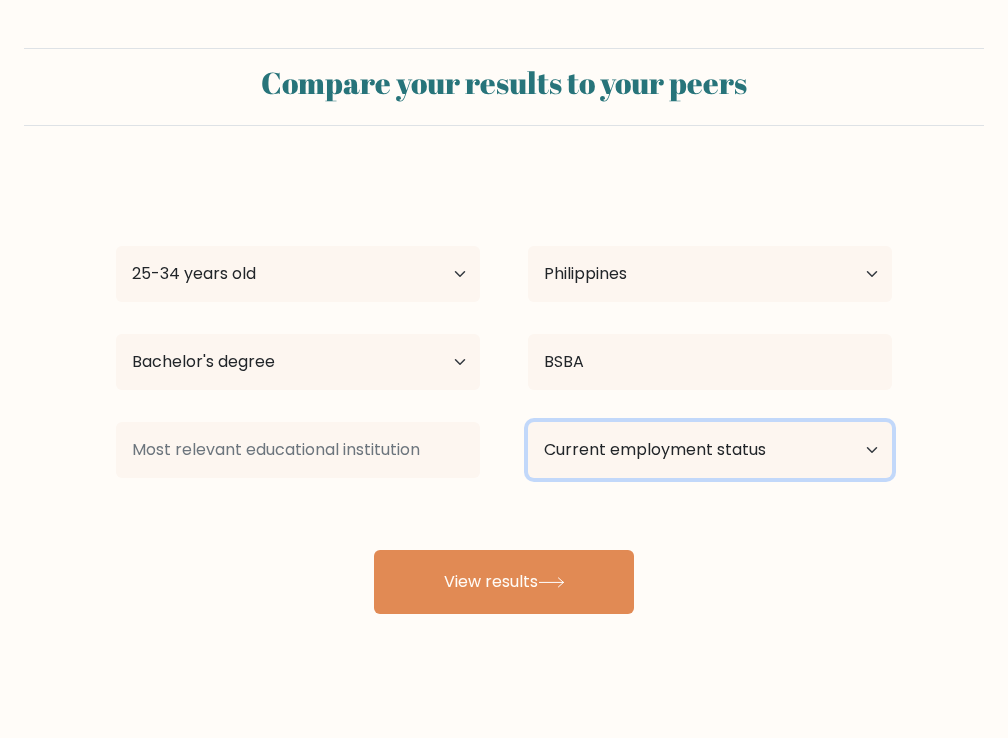 click on "Current employment status
Employed
Student
Retired
Other / prefer not to answer" at bounding box center [710, 450] 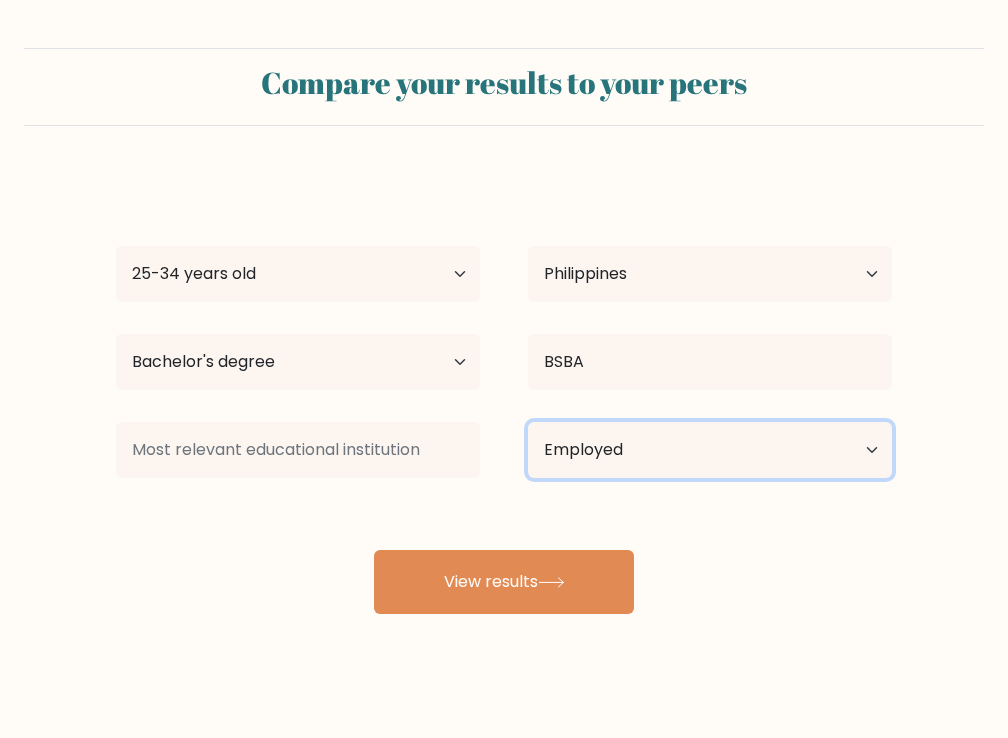 click on "Current employment status
Employed
Student
Retired
Other / prefer not to answer" at bounding box center [710, 450] 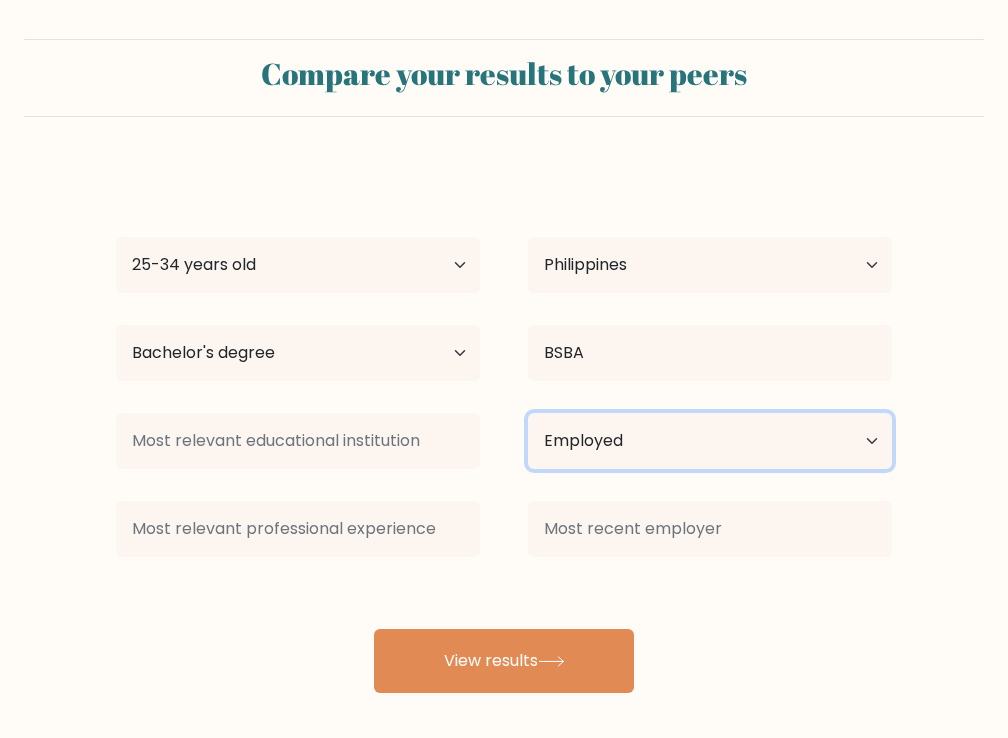 scroll, scrollTop: 20, scrollLeft: 0, axis: vertical 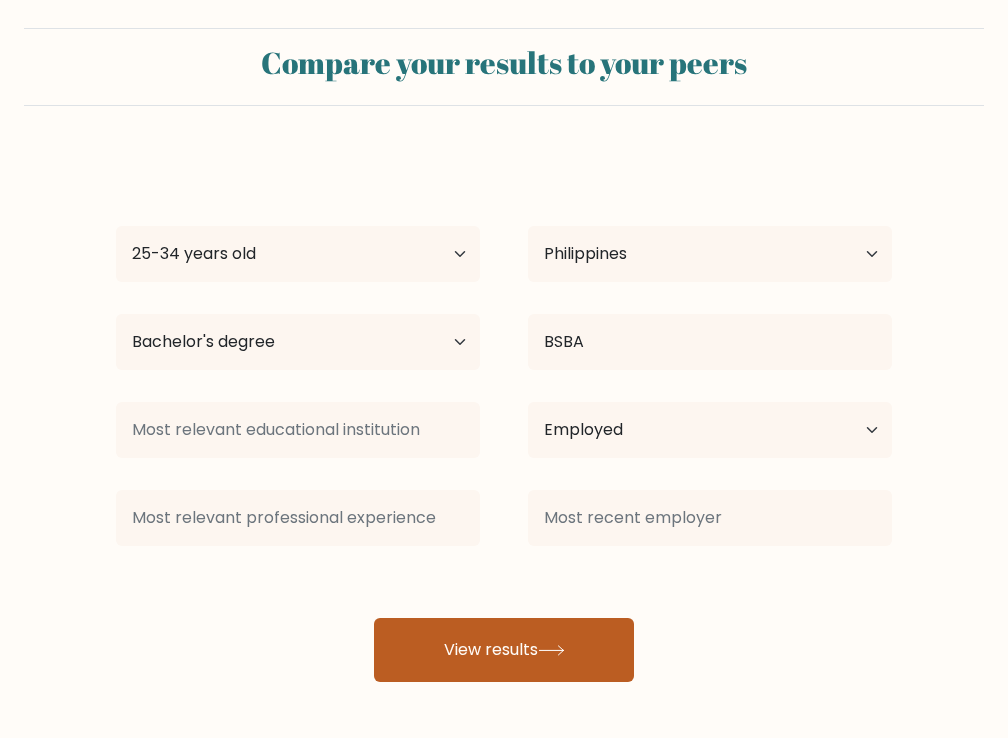 click on "View results" at bounding box center [504, 650] 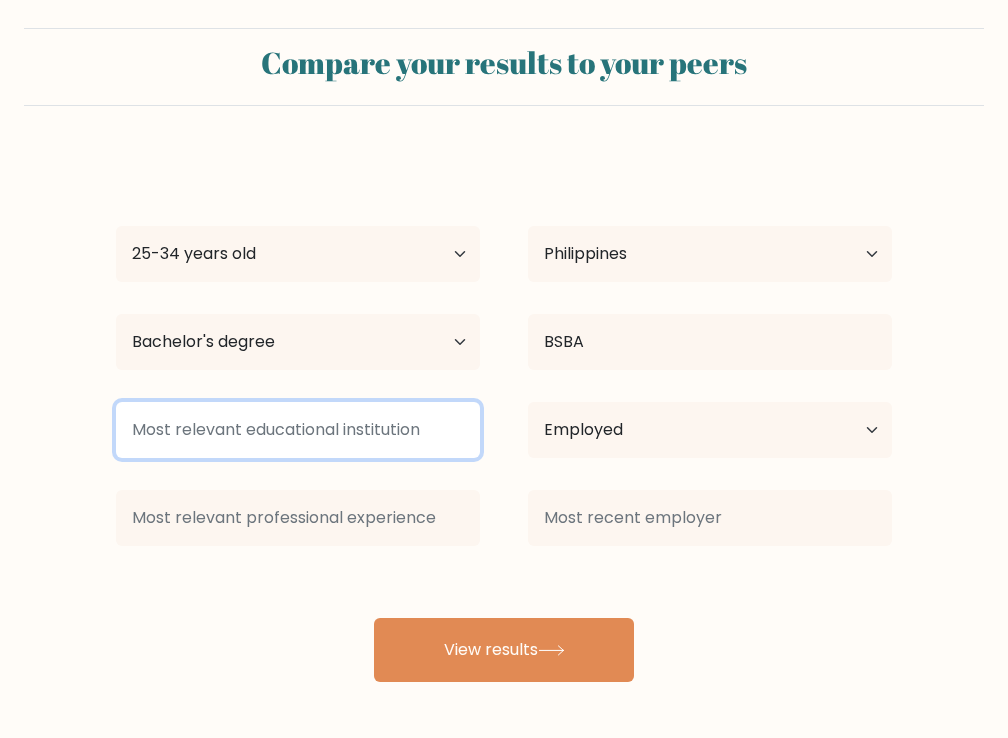 click at bounding box center [298, 430] 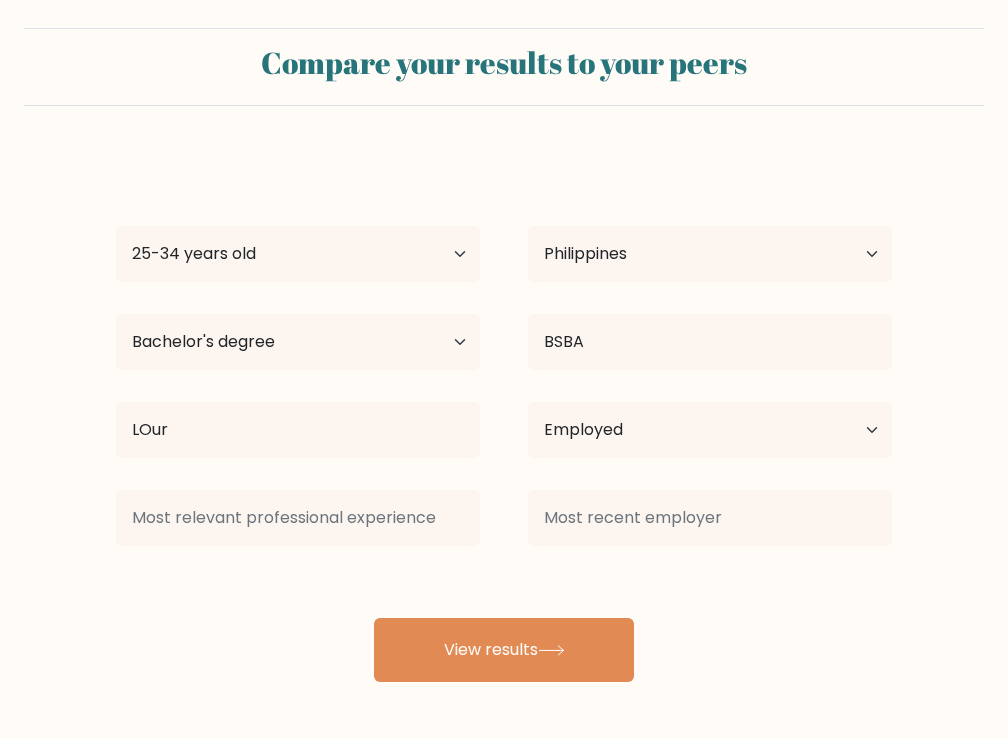 click on "marth
ca
Age
Under 18 years old
18-24 years old
25-34 years old
35-44 years old
45-54 years old
55-64 years old
65 years old and above
Country
Afghanistan
Albania
Algeria
American Samoa
Andorra
Angola
Anguilla
Antarctica
Antigua and Barbuda
Argentina
Armenia
Aruba
Australia
Austria
Azerbaijan
Bahamas
Bahrain
Bangladesh
Barbados
Belarus
Belgium
Belize
Benin
Bermuda
Bhutan
Bolivia
Bonaire, Sint Eustatius and Saba
Bosnia and Herzegovina
Botswana
Bouvet Island
Brazil
Brunei" at bounding box center (504, 418) 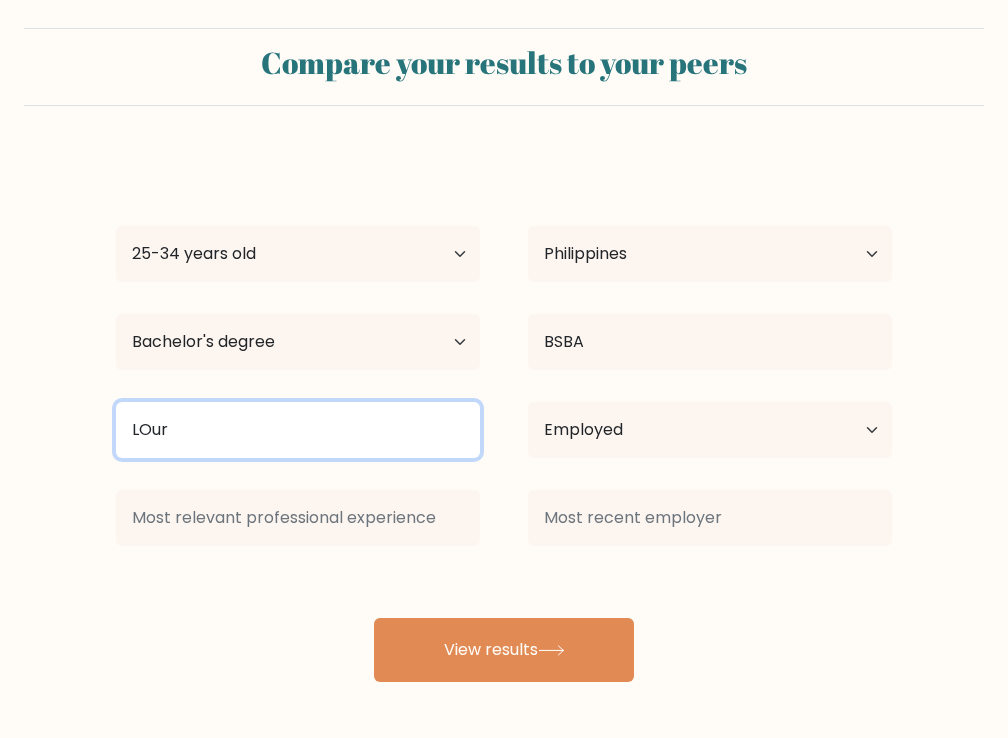click on "LOur" at bounding box center (298, 430) 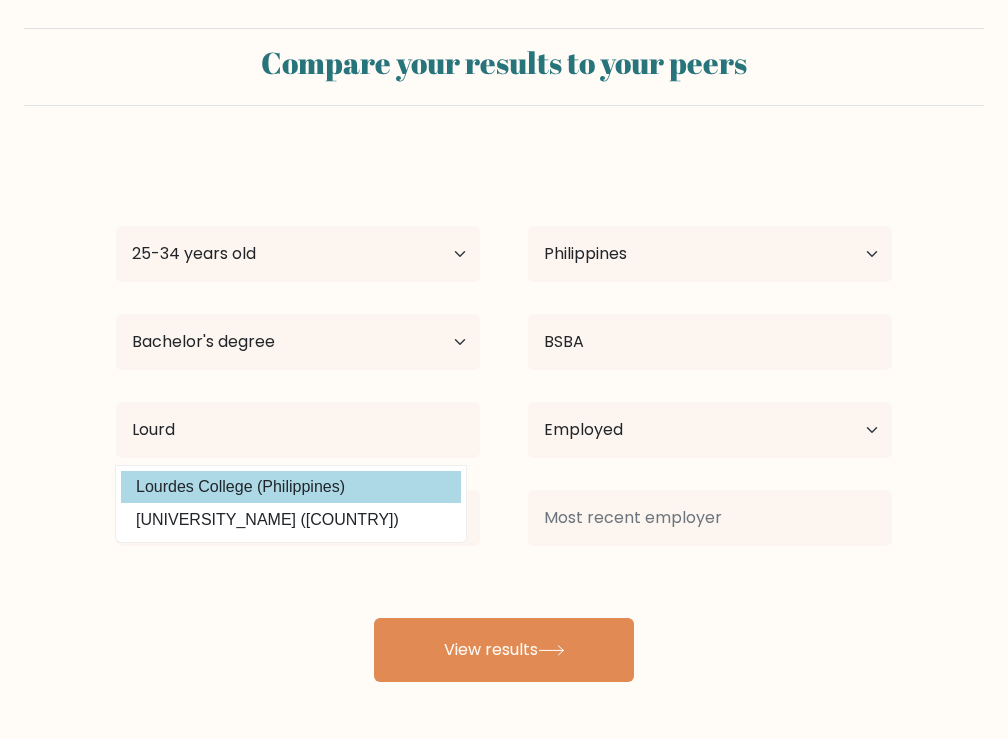 click on "marth
ca
Age
Under 18 years old
18-24 years old
25-34 years old
35-44 years old
45-54 years old
55-64 years old
65 years old and above
Country
Afghanistan
Albania
Algeria
American Samoa
Andorra
Angola
Anguilla
Antarctica
Antigua and Barbuda
Argentina
Armenia
Aruba
Australia
Austria
Azerbaijan
Bahamas
Bahrain
Bangladesh
Barbados
Belarus
Belgium
Belize
Benin
Bermuda
Bhutan
Bolivia
Bonaire, Sint Eustatius and Saba
Bosnia and Herzegovina
Botswana
Bouvet Island
Brazil
Brunei" at bounding box center [504, 418] 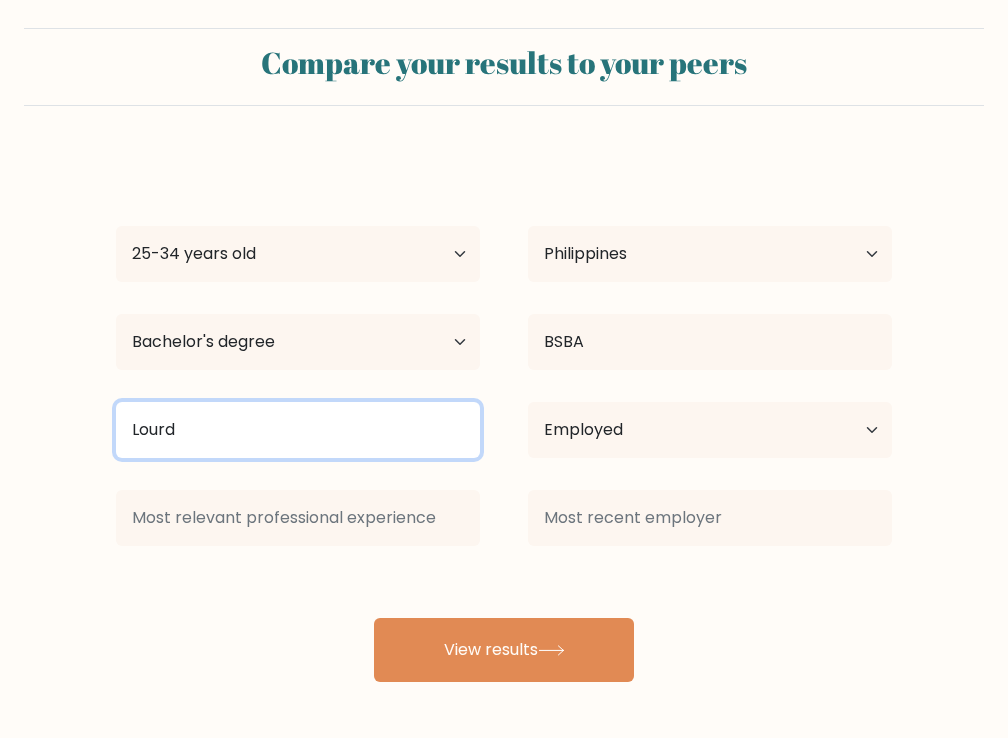 click on "Lourd" at bounding box center [298, 430] 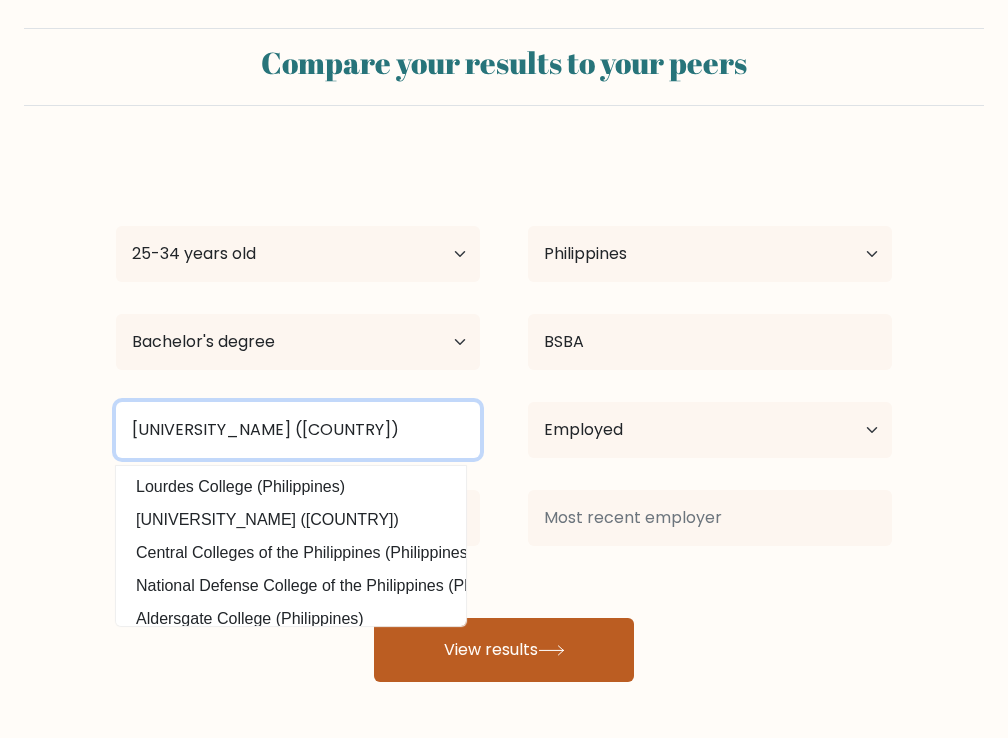 type on "Lourdes college (philippines)" 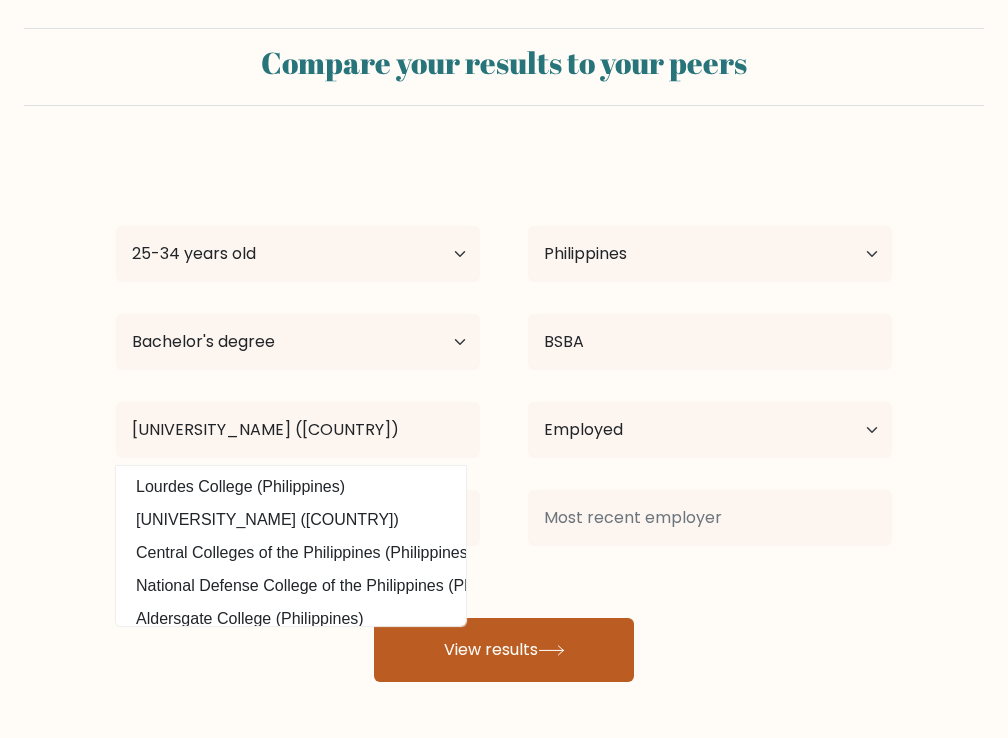 click on "View results" at bounding box center [504, 650] 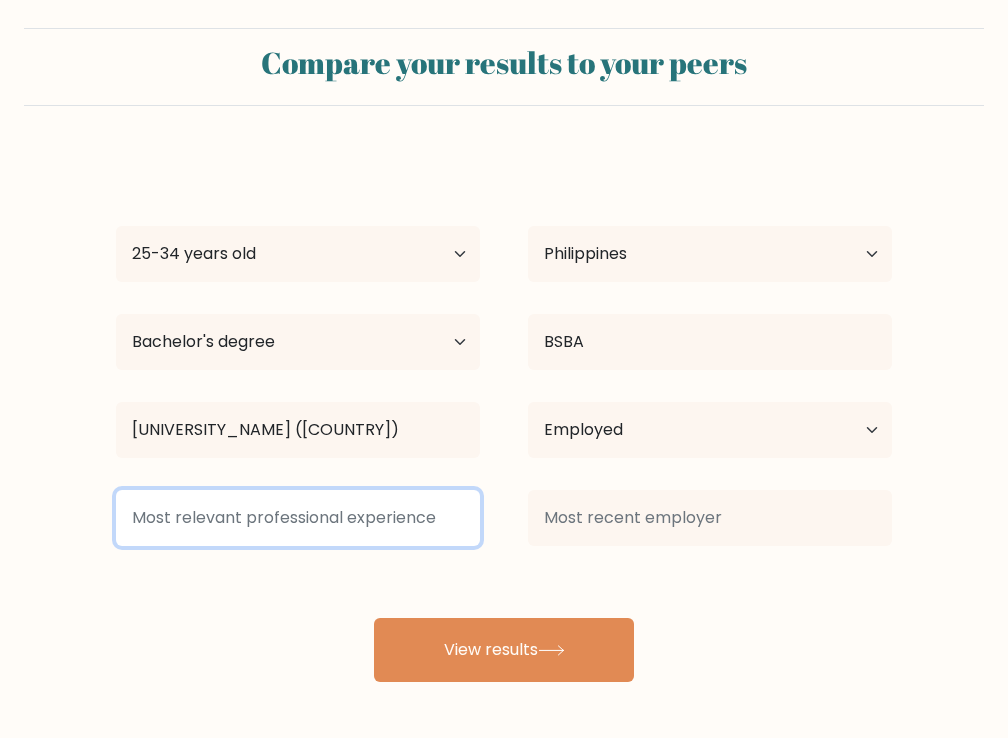 click at bounding box center [298, 518] 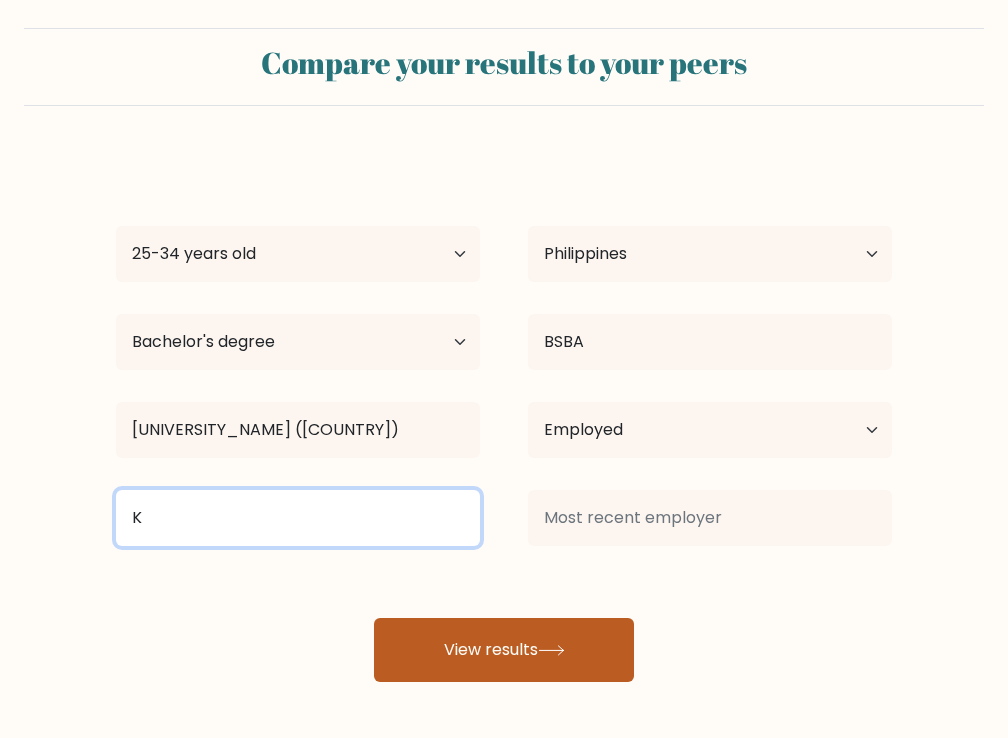 type on "K" 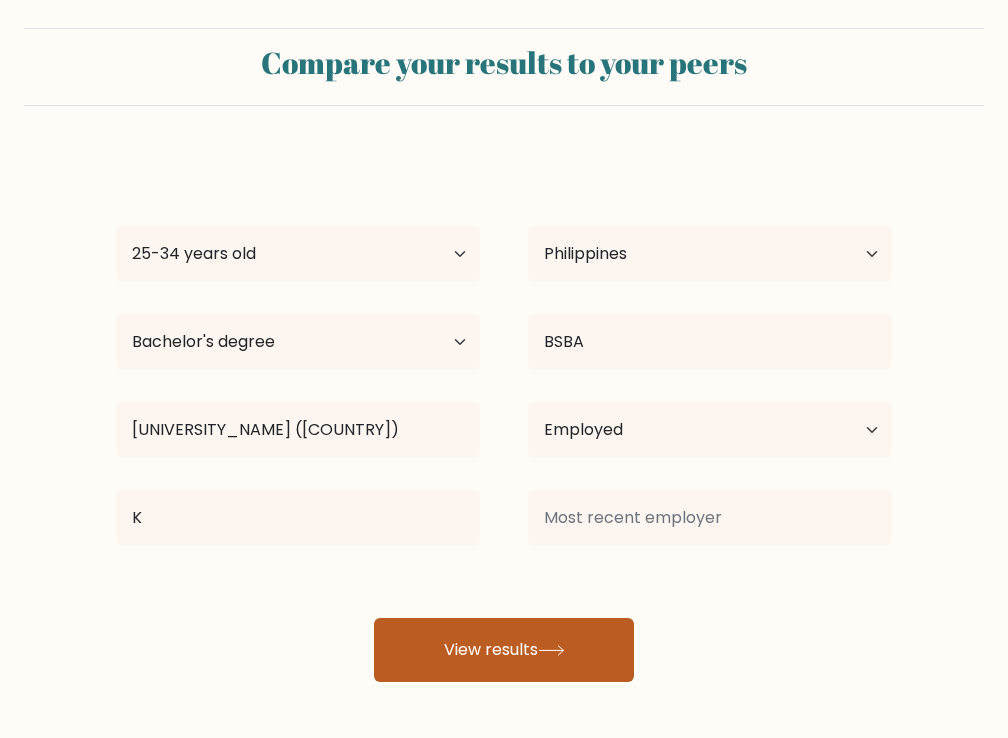 click on "View results" at bounding box center [504, 650] 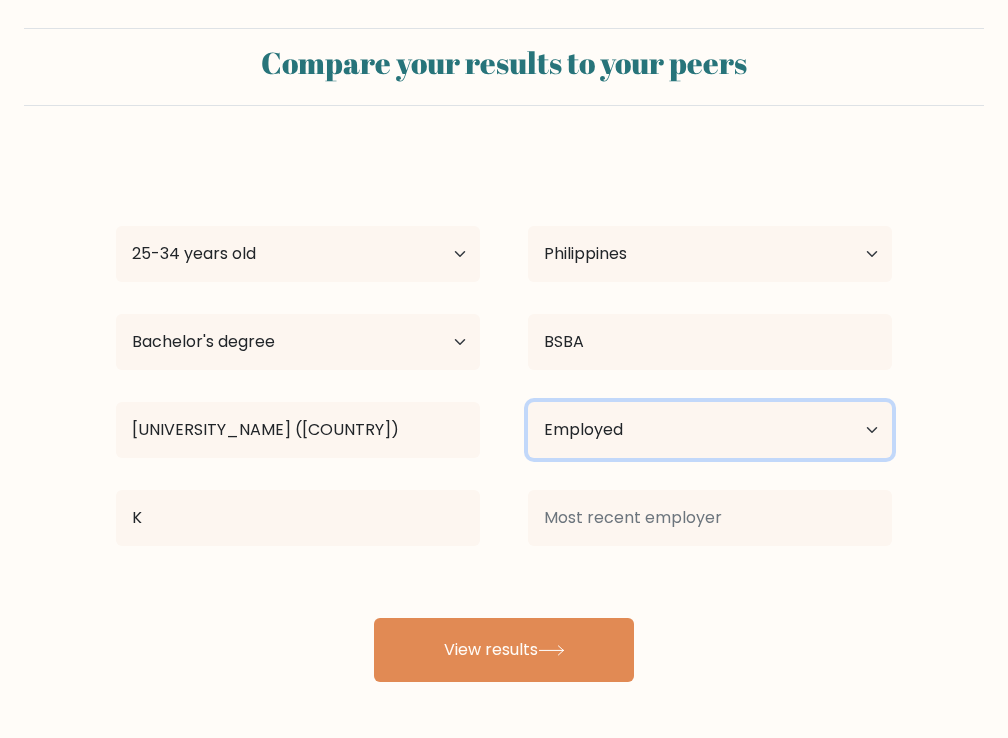 click on "Current employment status
Employed
Student
Retired
Other / prefer not to answer" at bounding box center (710, 430) 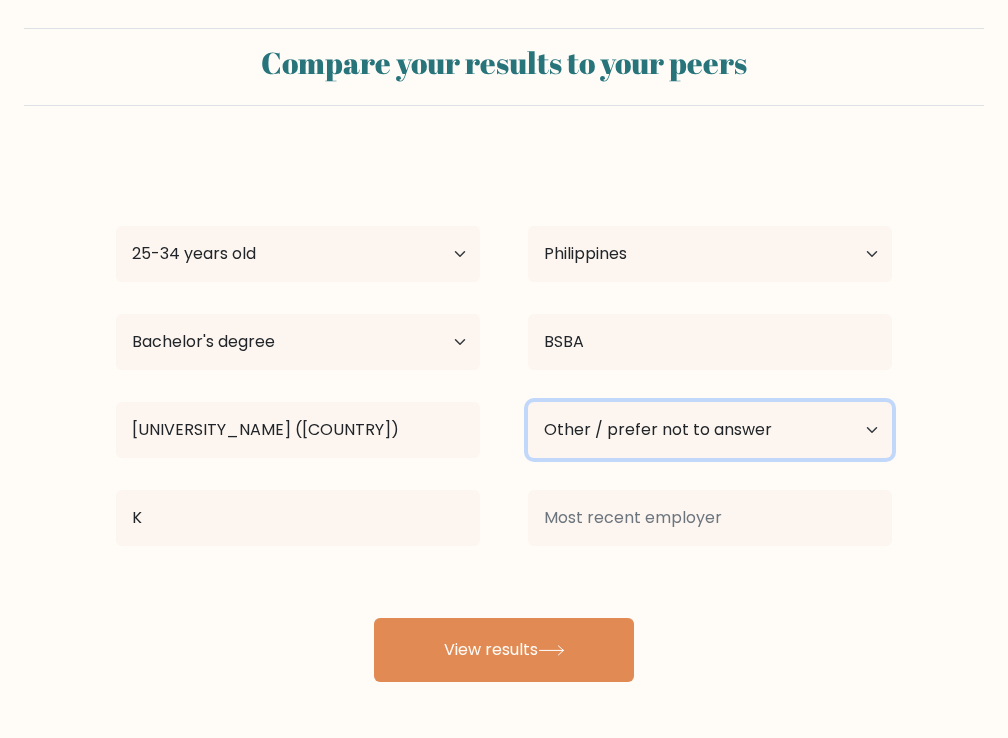 click on "Current employment status
Employed
Student
Retired
Other / prefer not to answer" at bounding box center [710, 430] 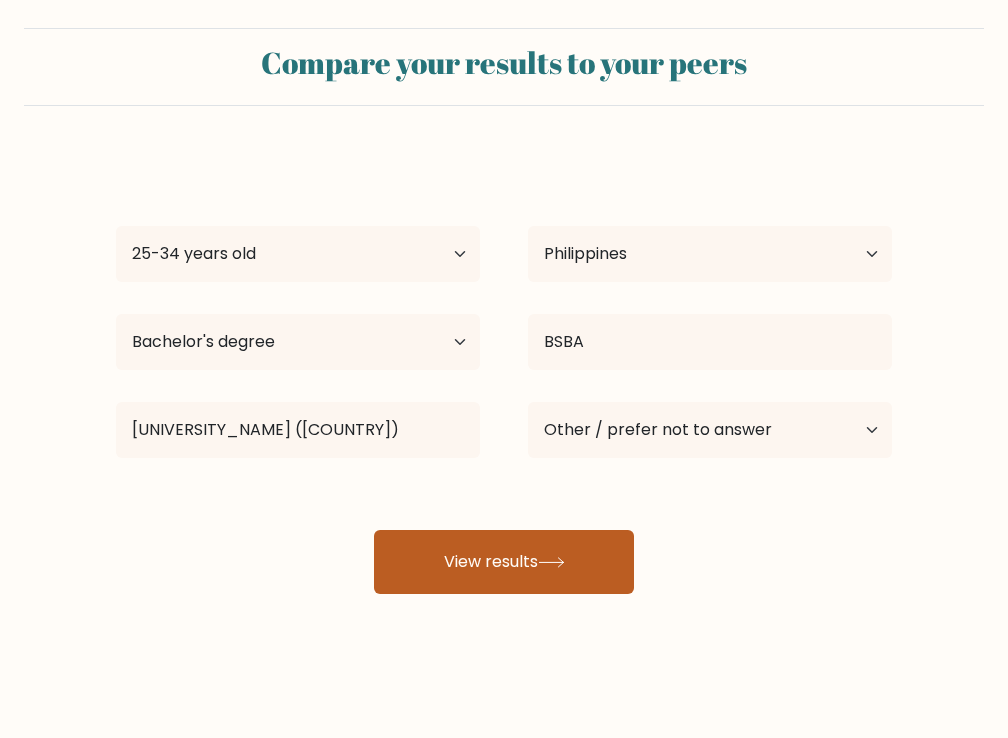 click on "View results" at bounding box center (504, 562) 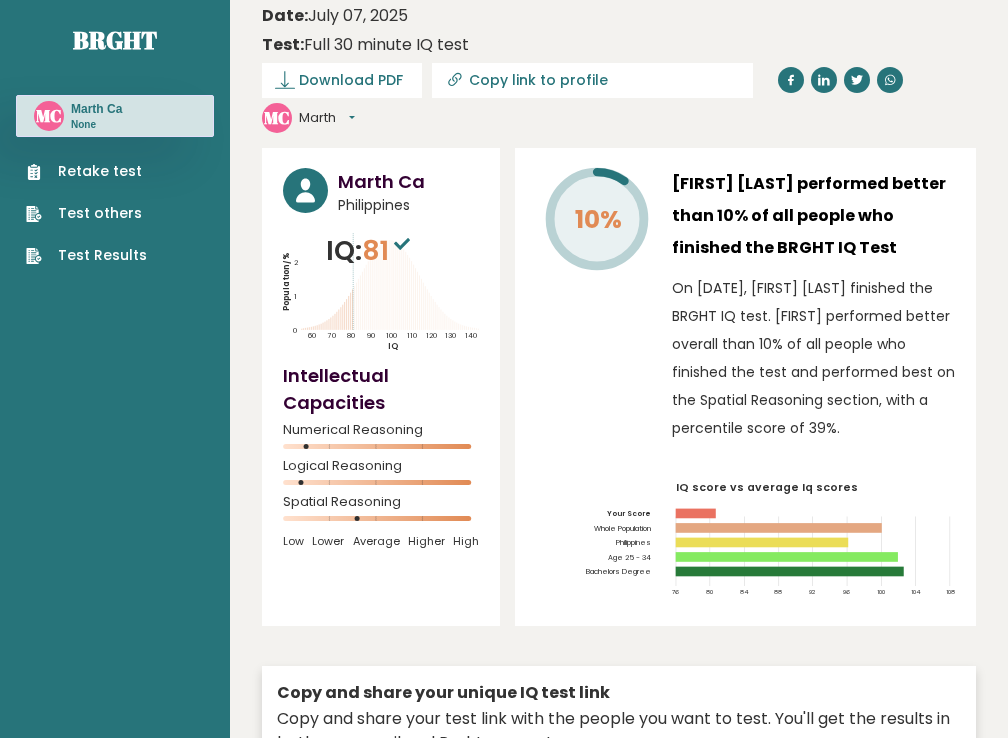 scroll, scrollTop: 0, scrollLeft: 0, axis: both 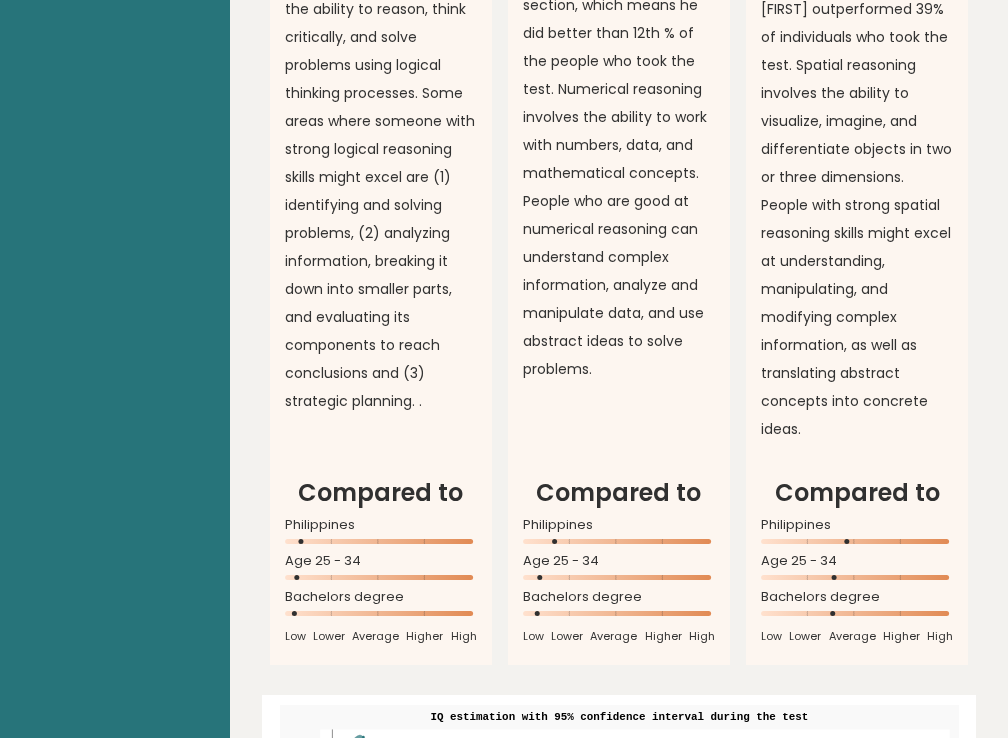click on "IQ estimation with 95% confidence interval during the test" at bounding box center (619, 718) 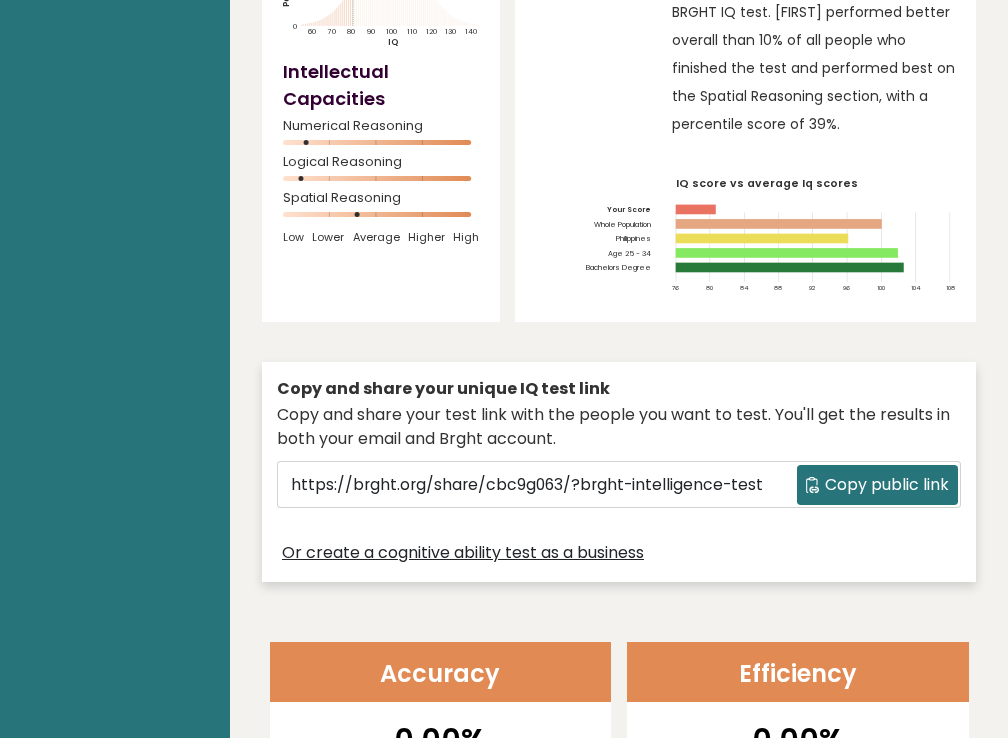 scroll, scrollTop: 0, scrollLeft: 0, axis: both 